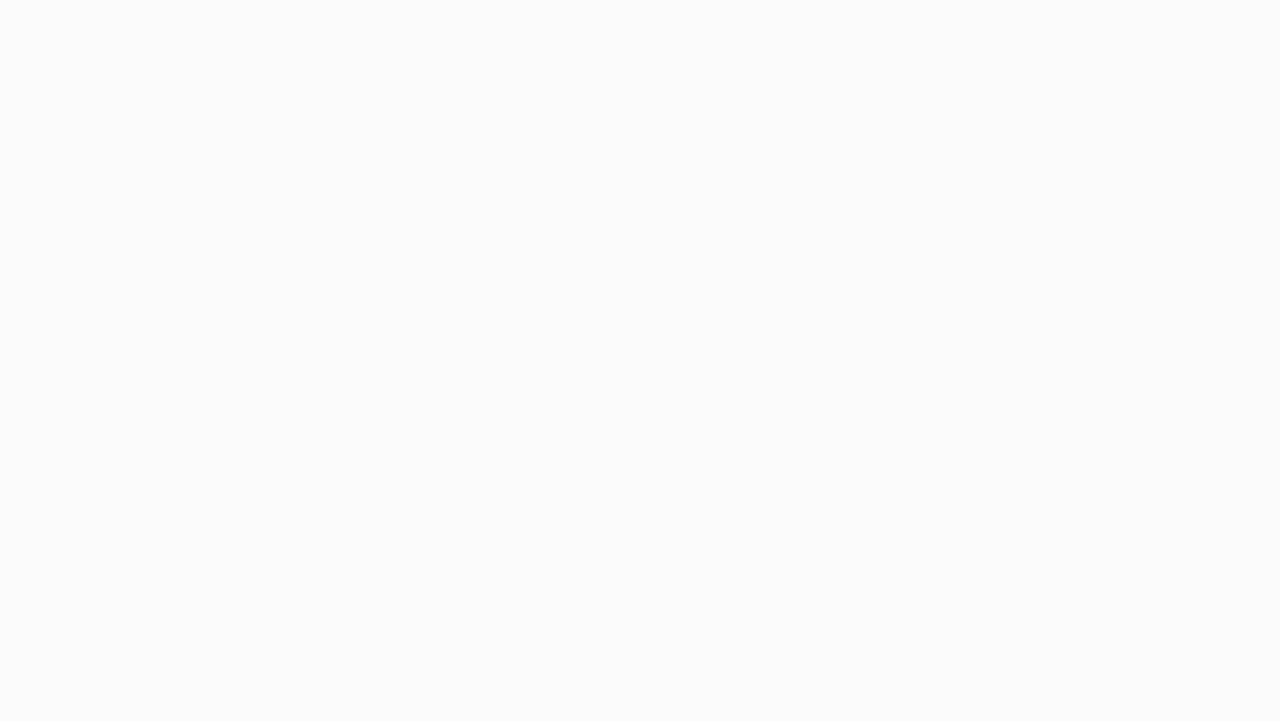 scroll, scrollTop: 0, scrollLeft: 0, axis: both 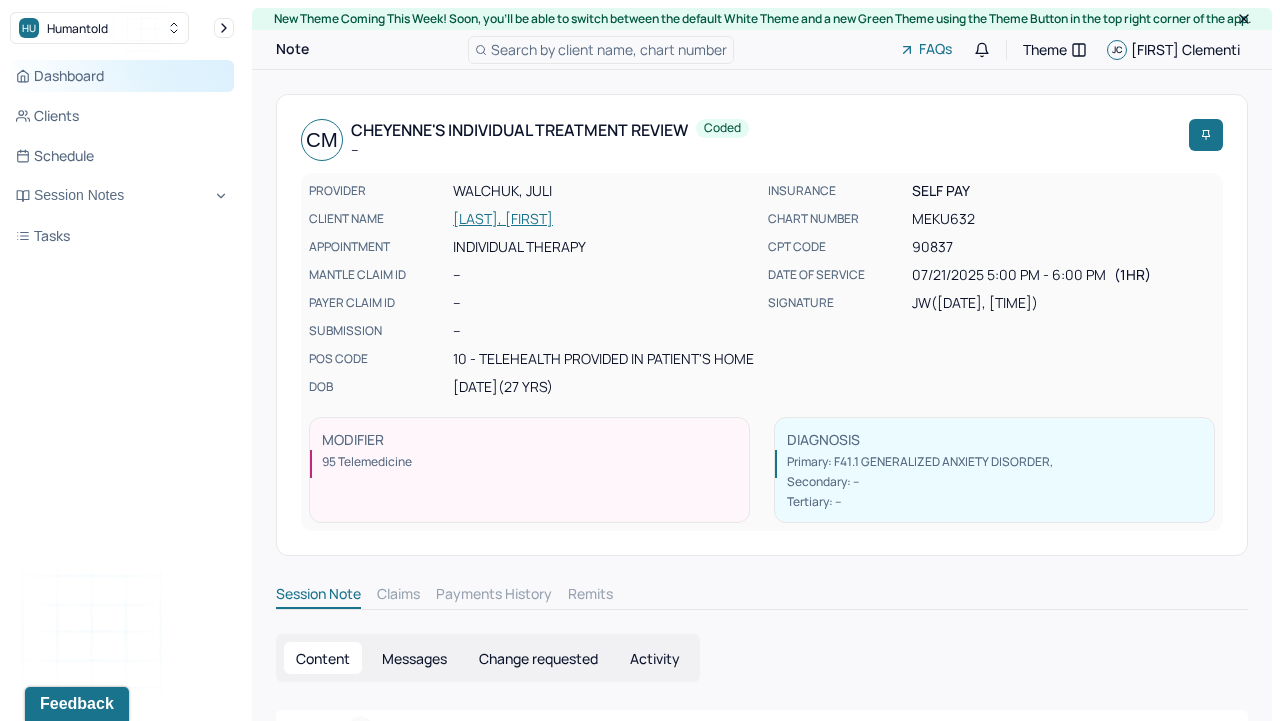 click on "Dashboard" at bounding box center [122, 76] 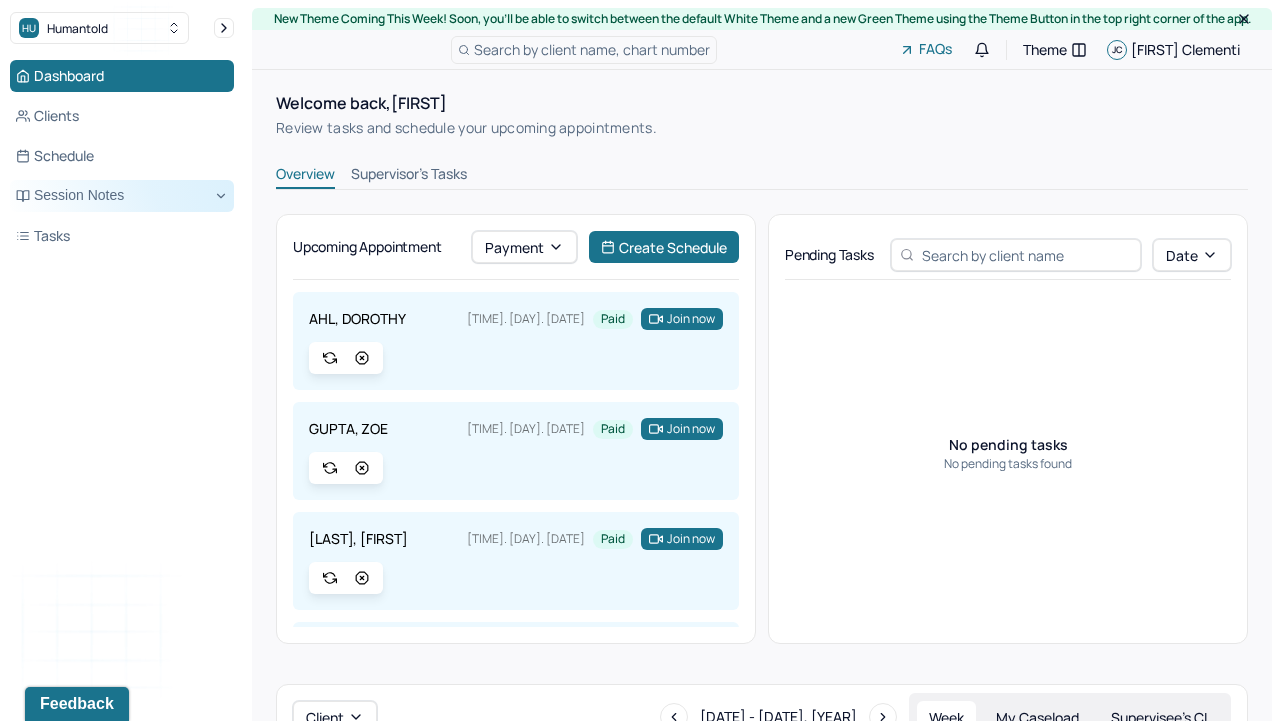 click on "Session Notes" at bounding box center (122, 196) 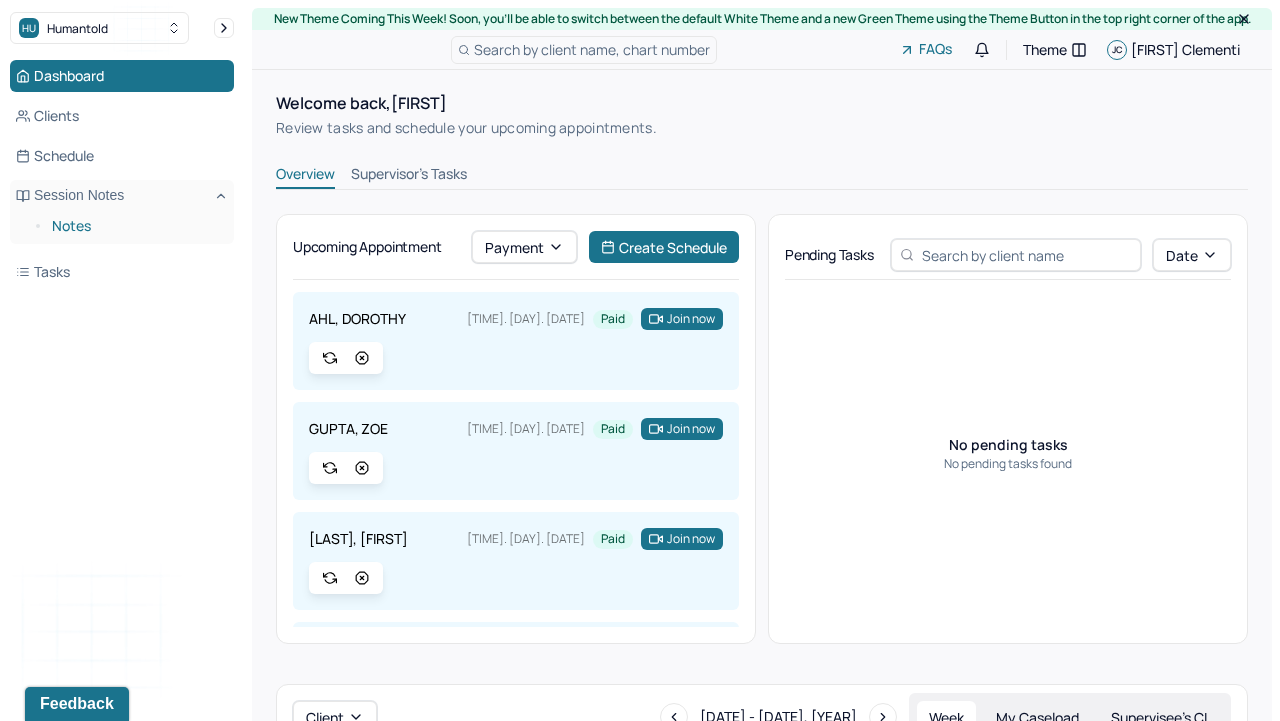 click on "Notes" at bounding box center [135, 226] 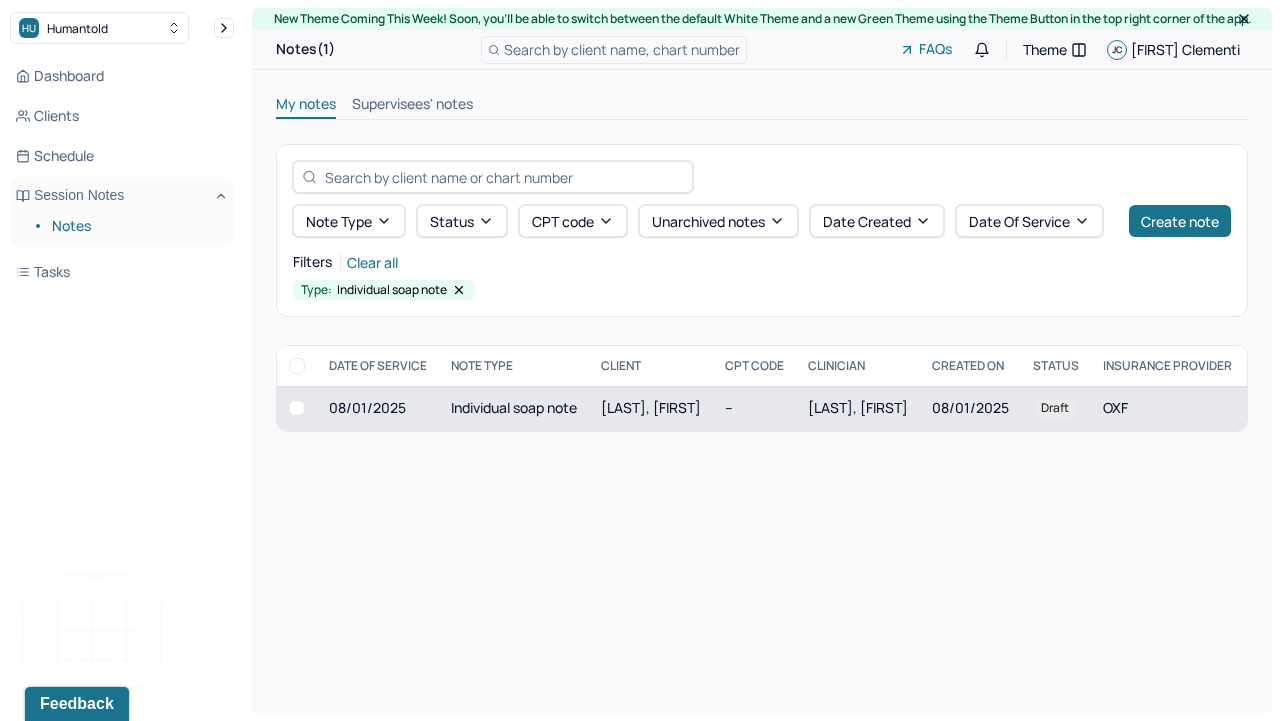click on "Individual soap note" at bounding box center [514, 408] 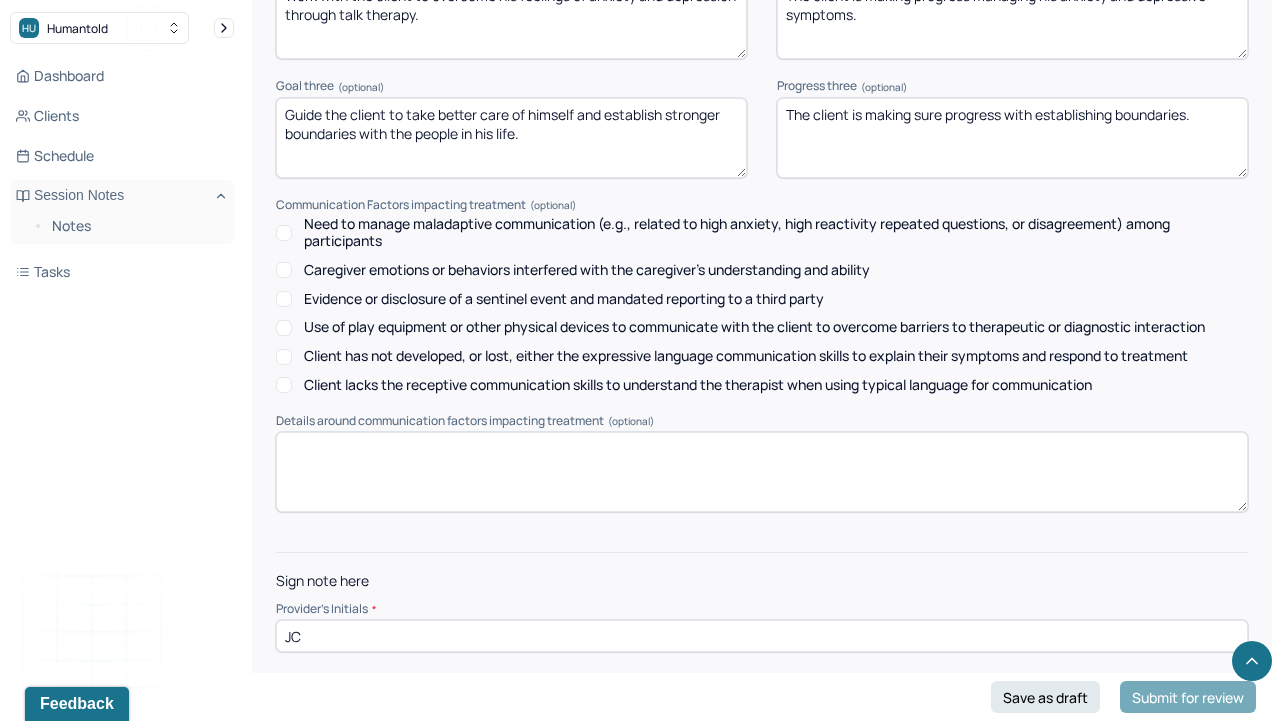 scroll, scrollTop: 2920, scrollLeft: 0, axis: vertical 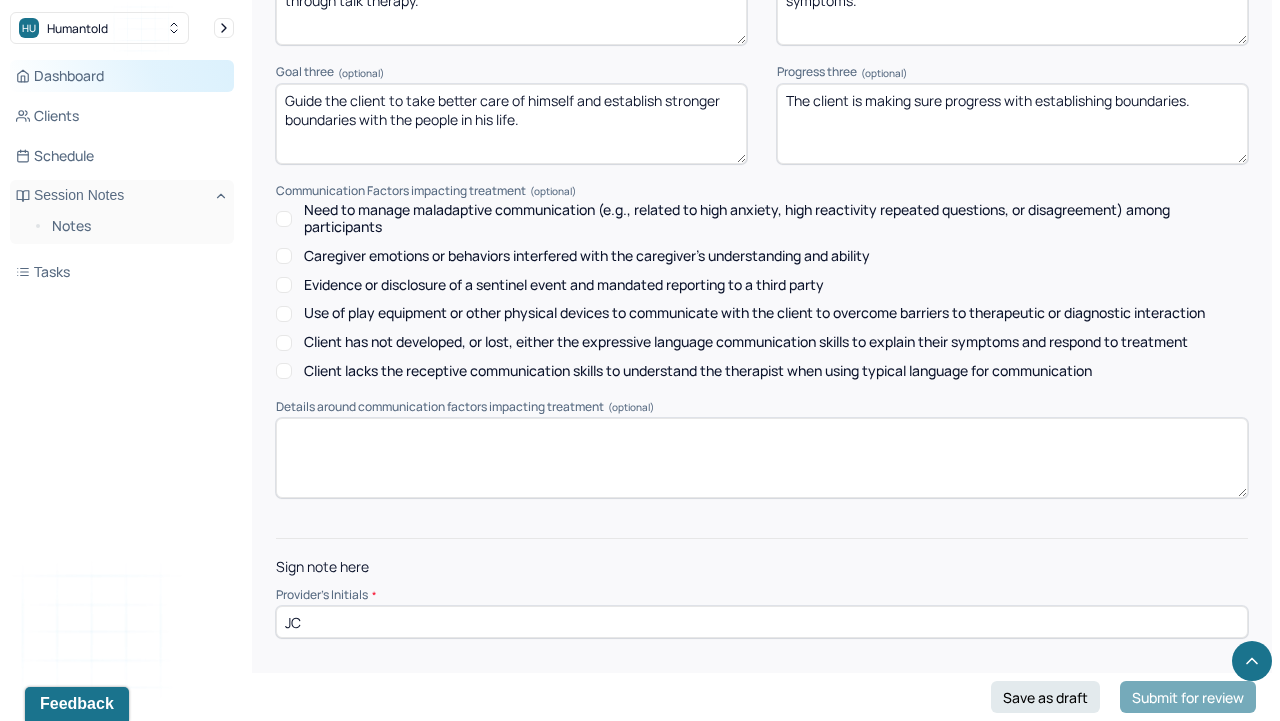 click on "Dashboard" at bounding box center (122, 76) 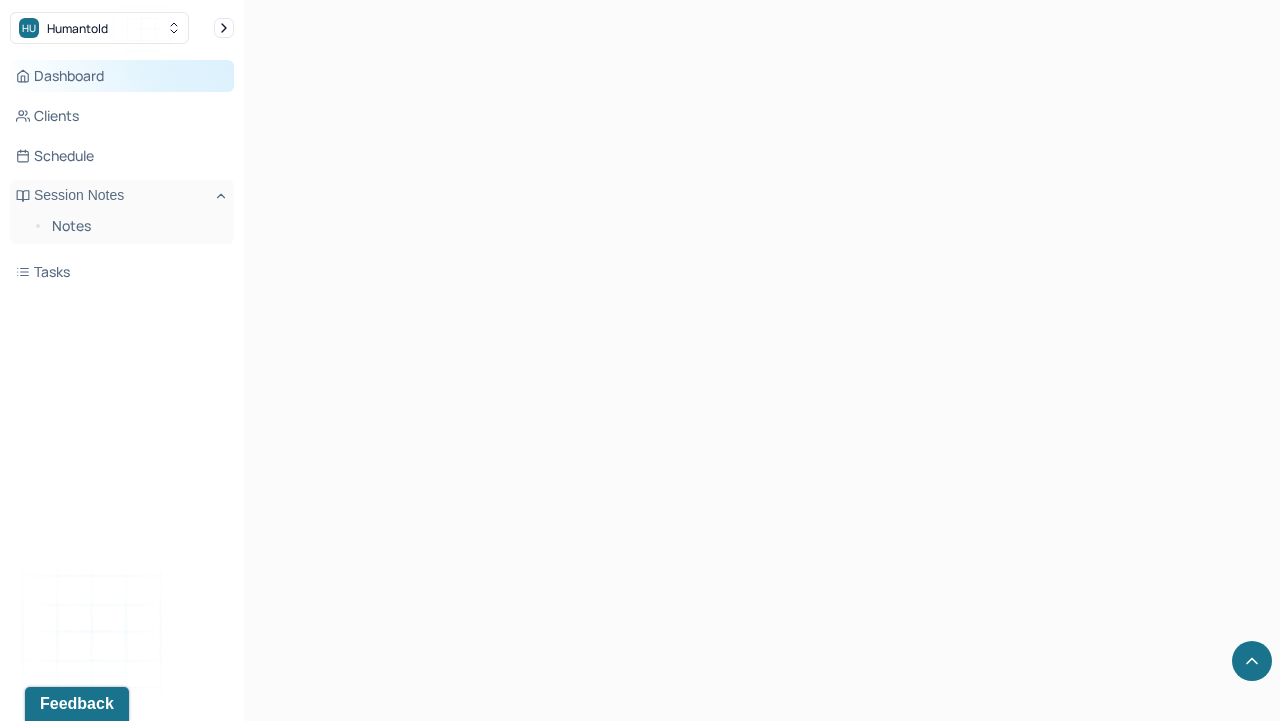 scroll, scrollTop: 692, scrollLeft: 0, axis: vertical 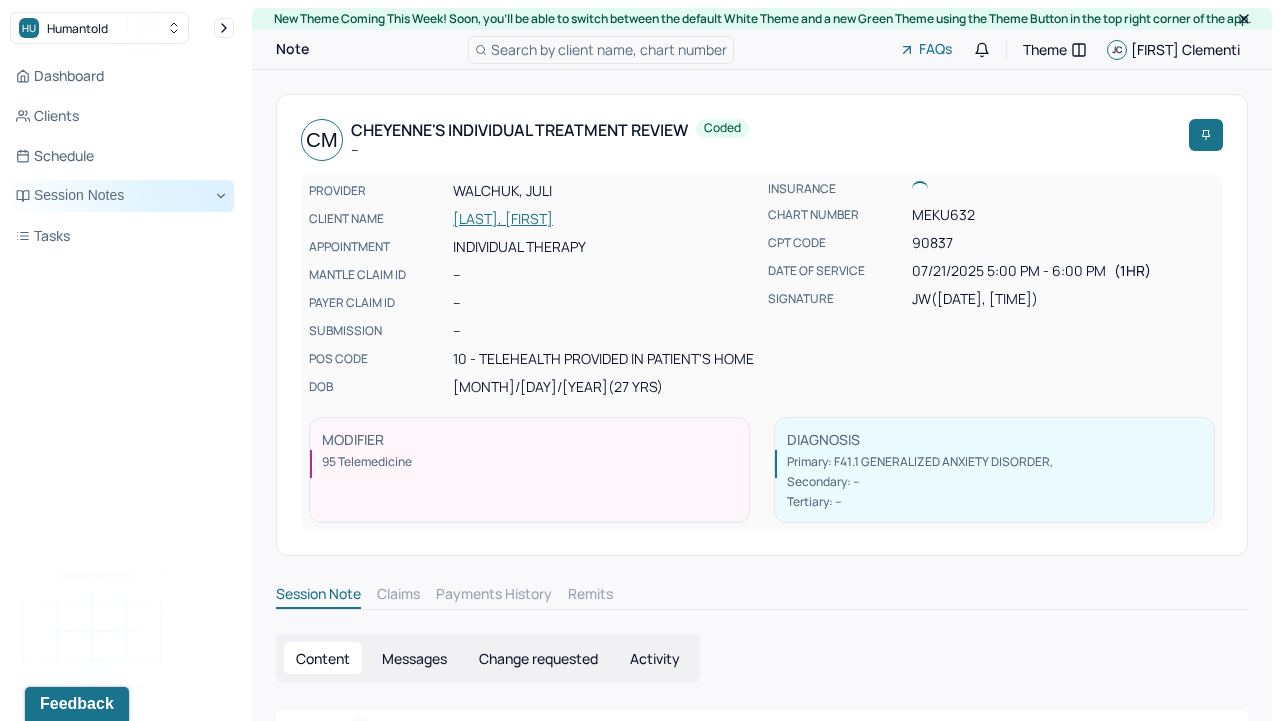 click on "Session Notes" at bounding box center [122, 196] 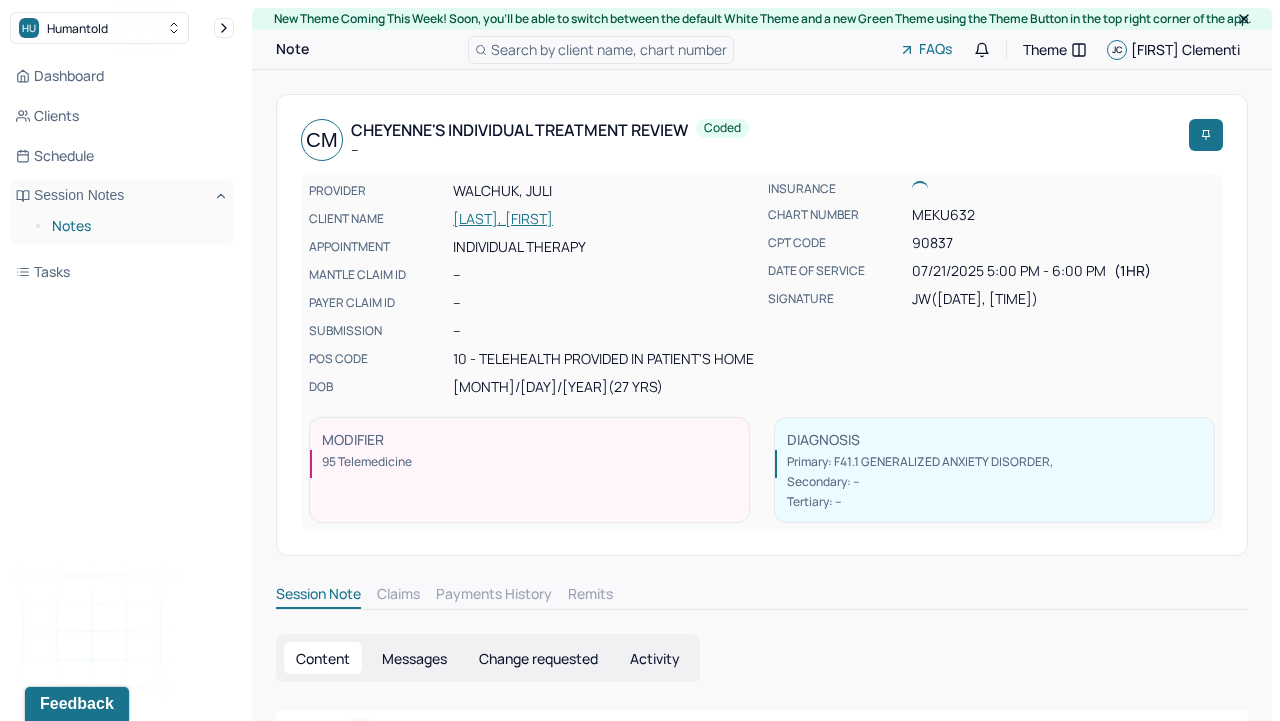 click on "Notes" at bounding box center (135, 226) 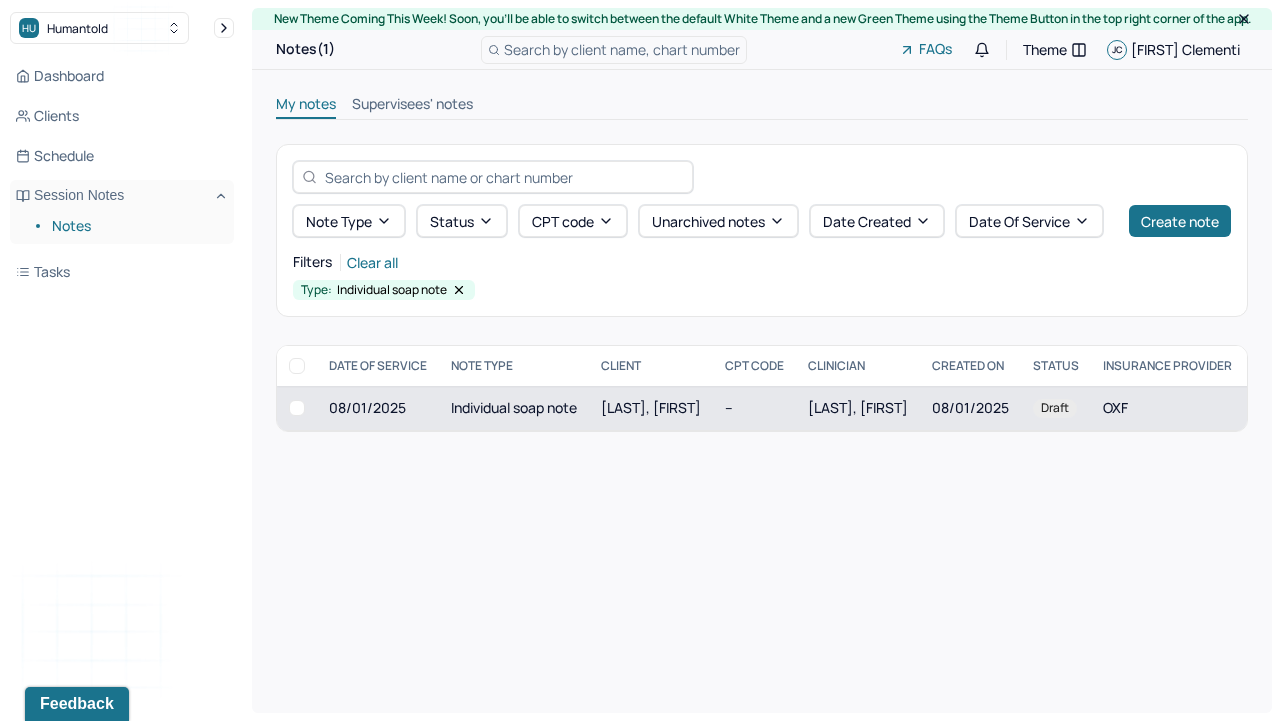 click on "Individual soap note" at bounding box center (514, 408) 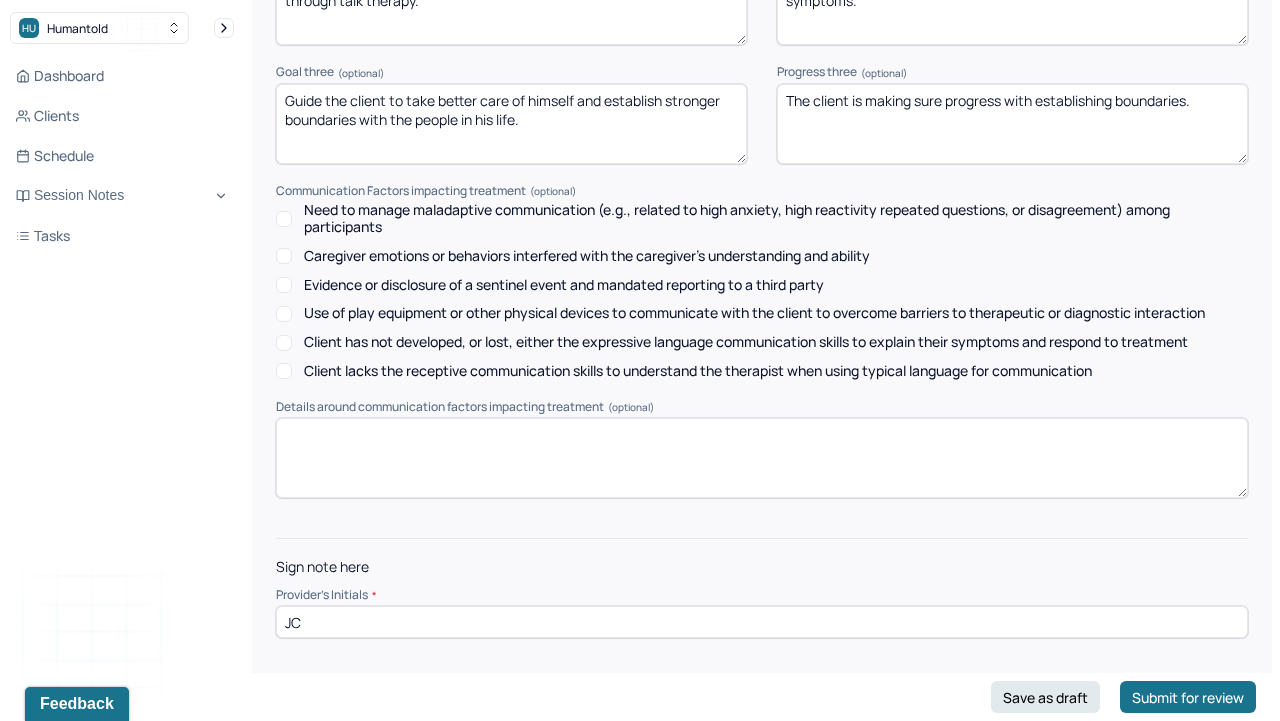 scroll, scrollTop: 0, scrollLeft: 0, axis: both 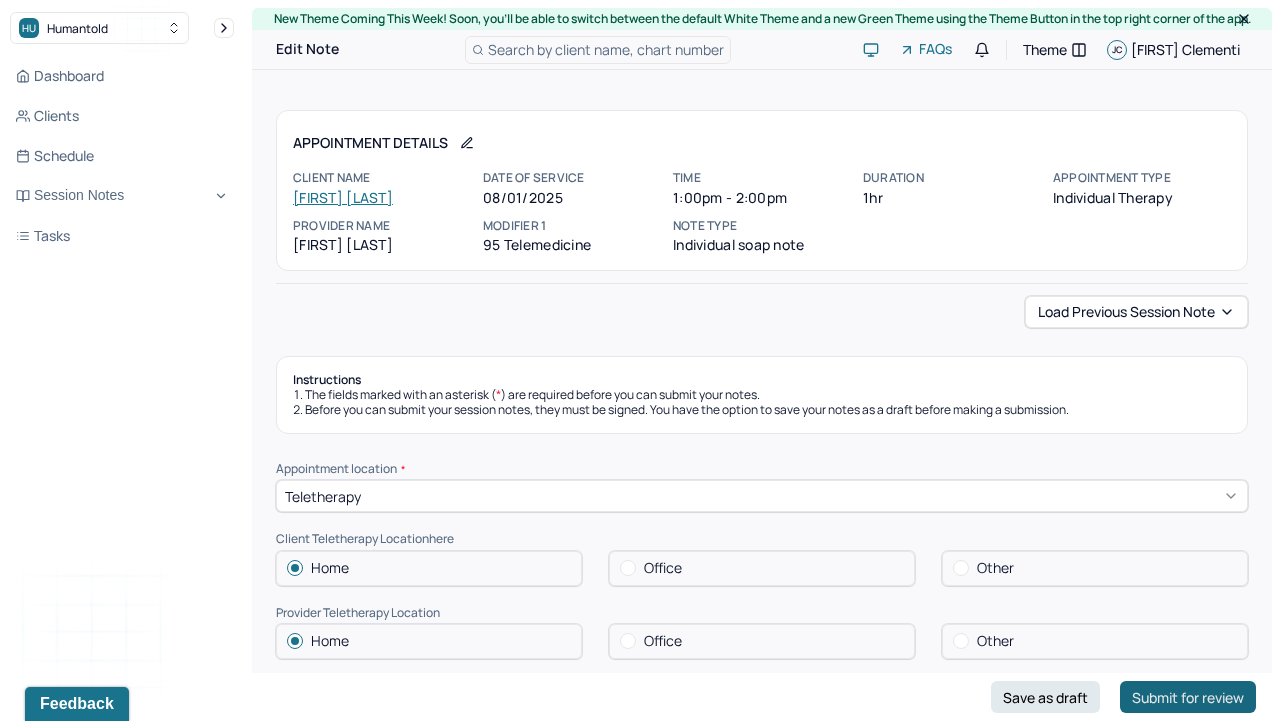 click on "Submit for review" at bounding box center (1188, 697) 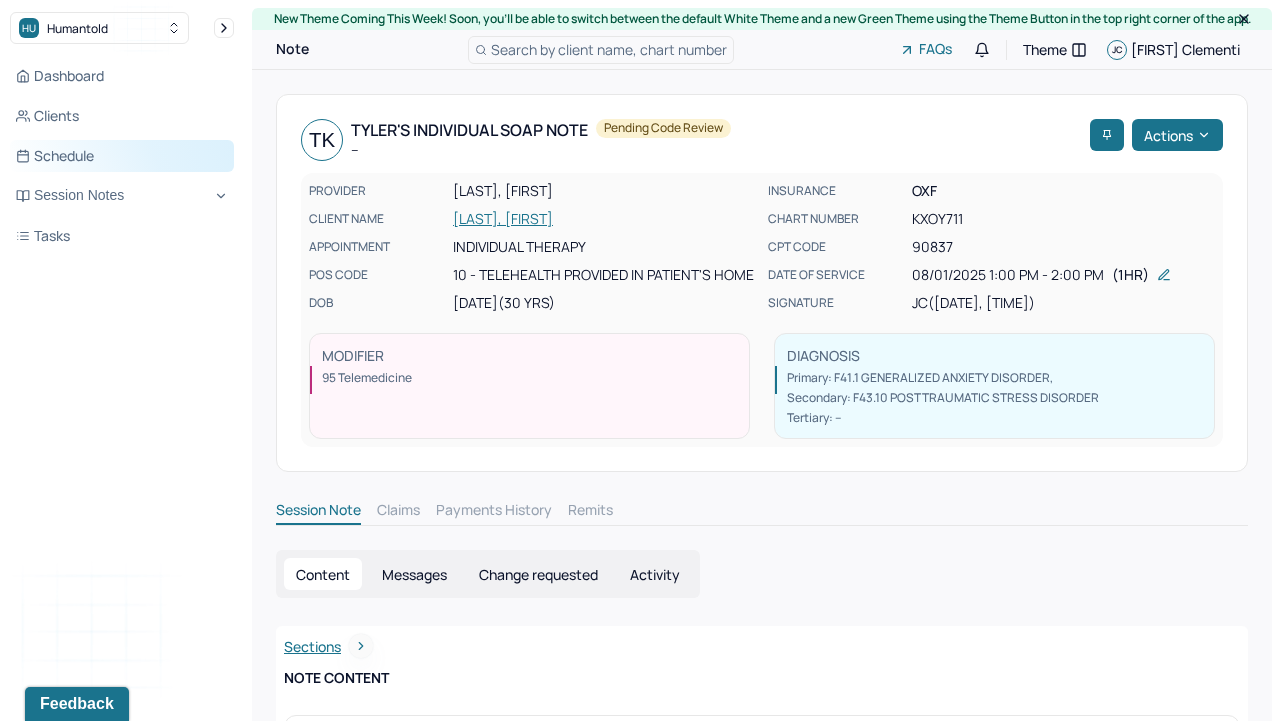 click on "Schedule" at bounding box center [122, 156] 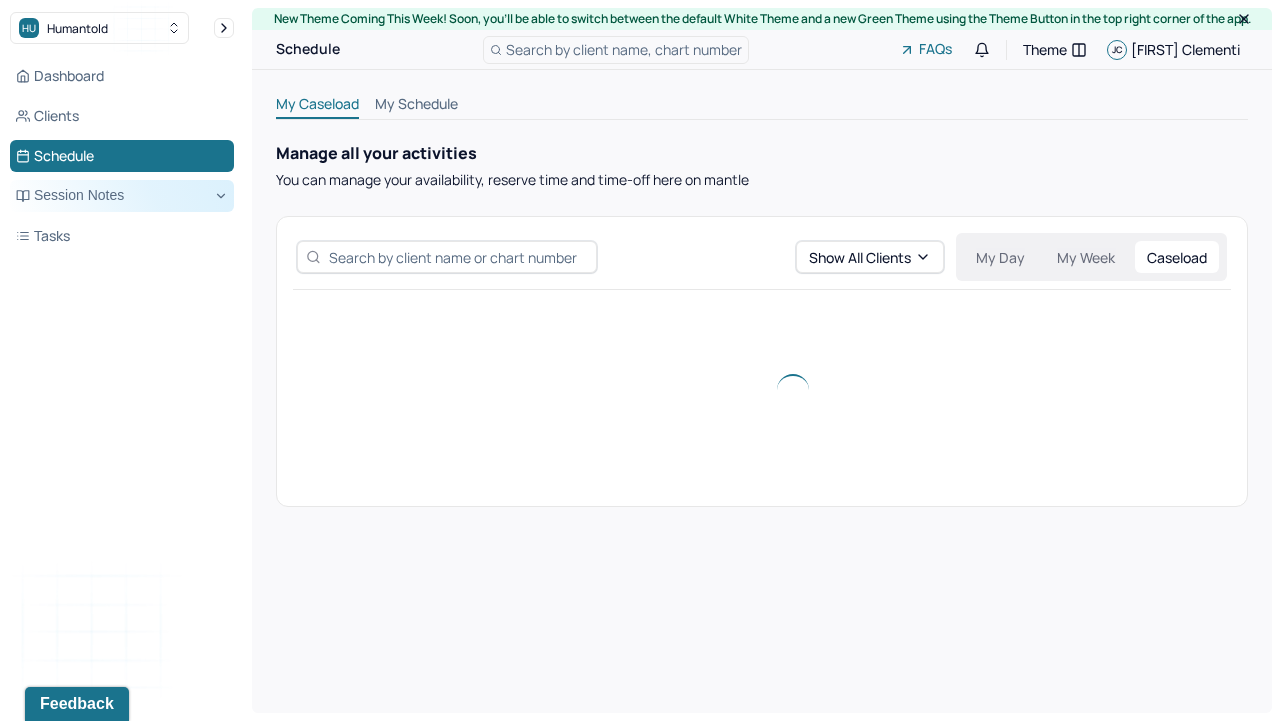 click on "Session Notes" at bounding box center [122, 196] 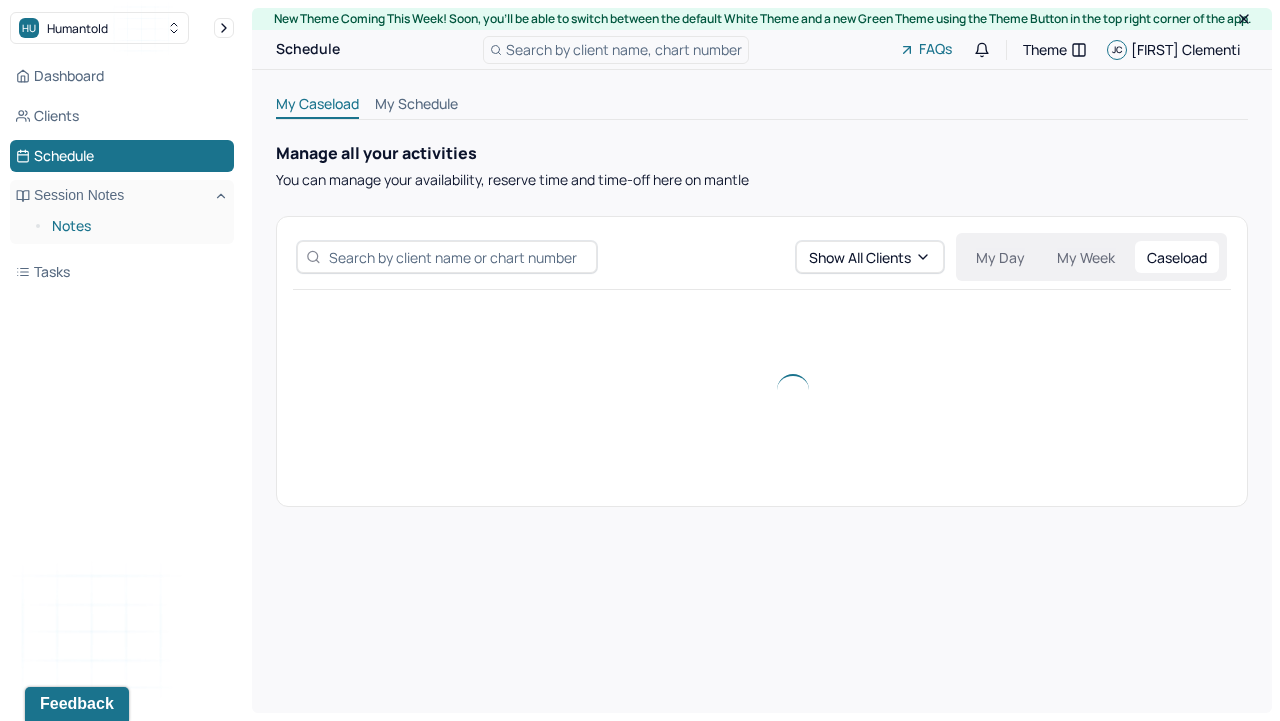 click on "Notes" at bounding box center (135, 226) 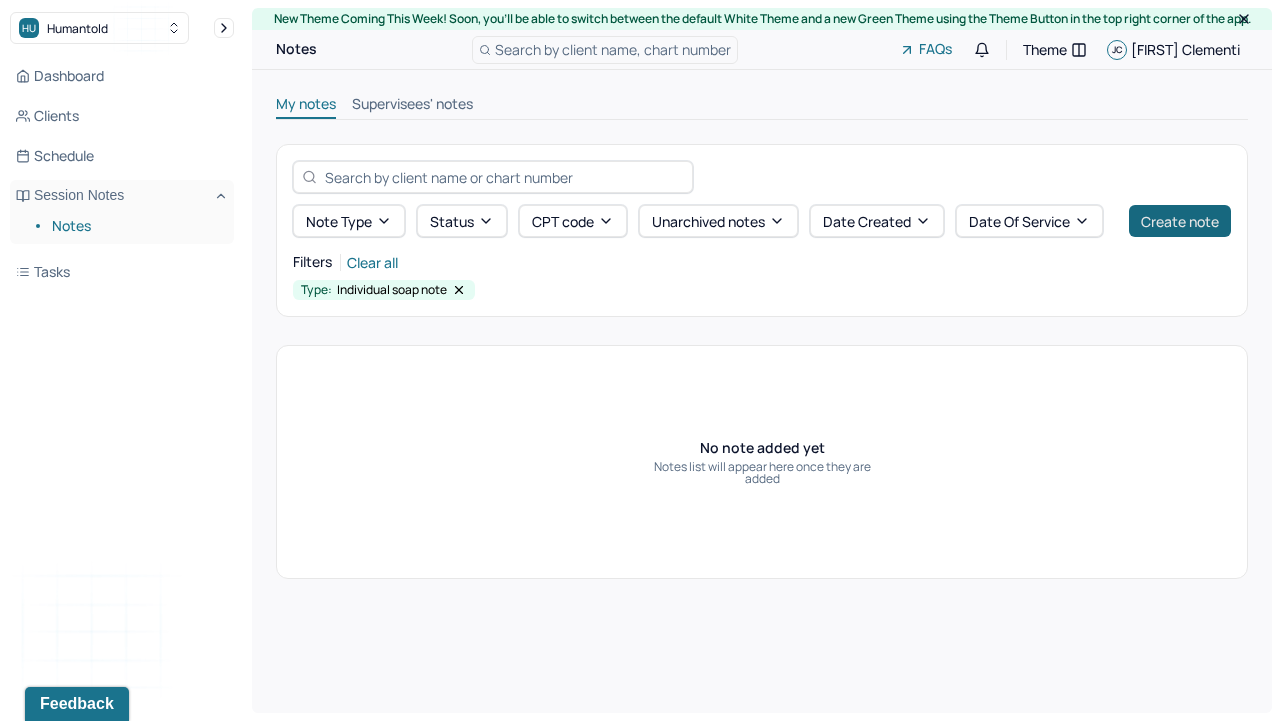 click on "Create note" at bounding box center [1180, 221] 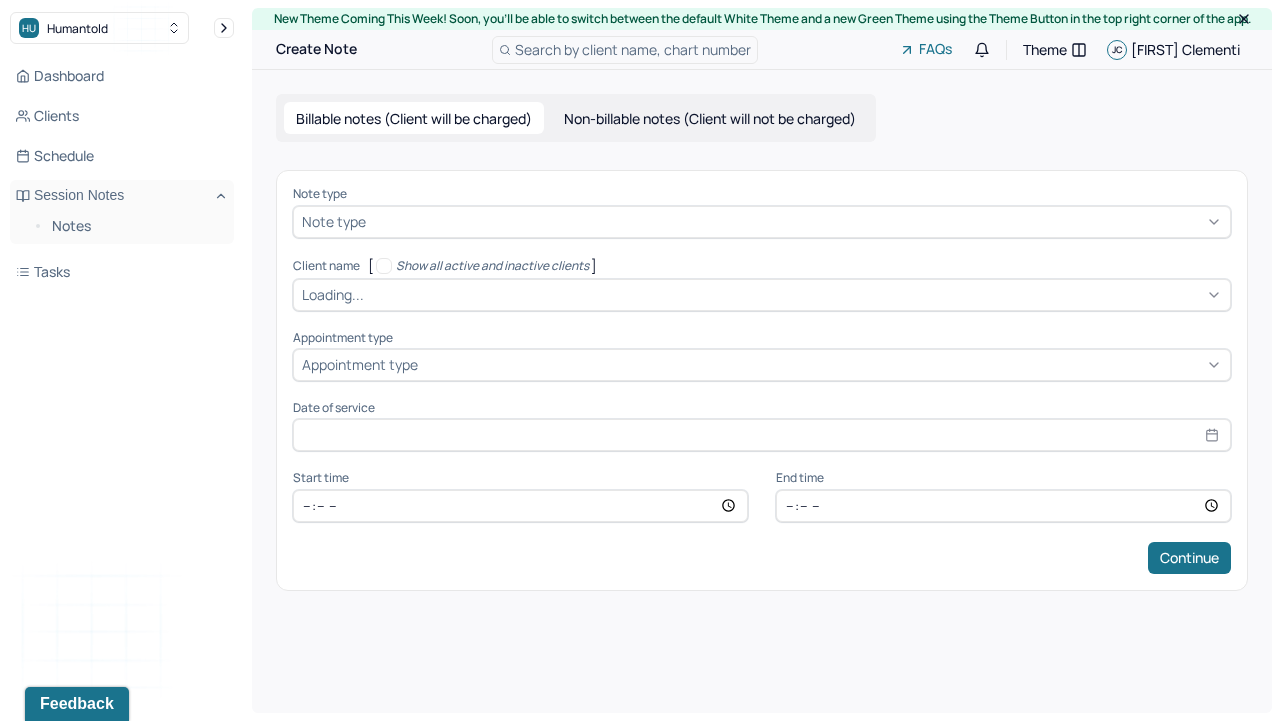 click on "Note type" at bounding box center (334, 221) 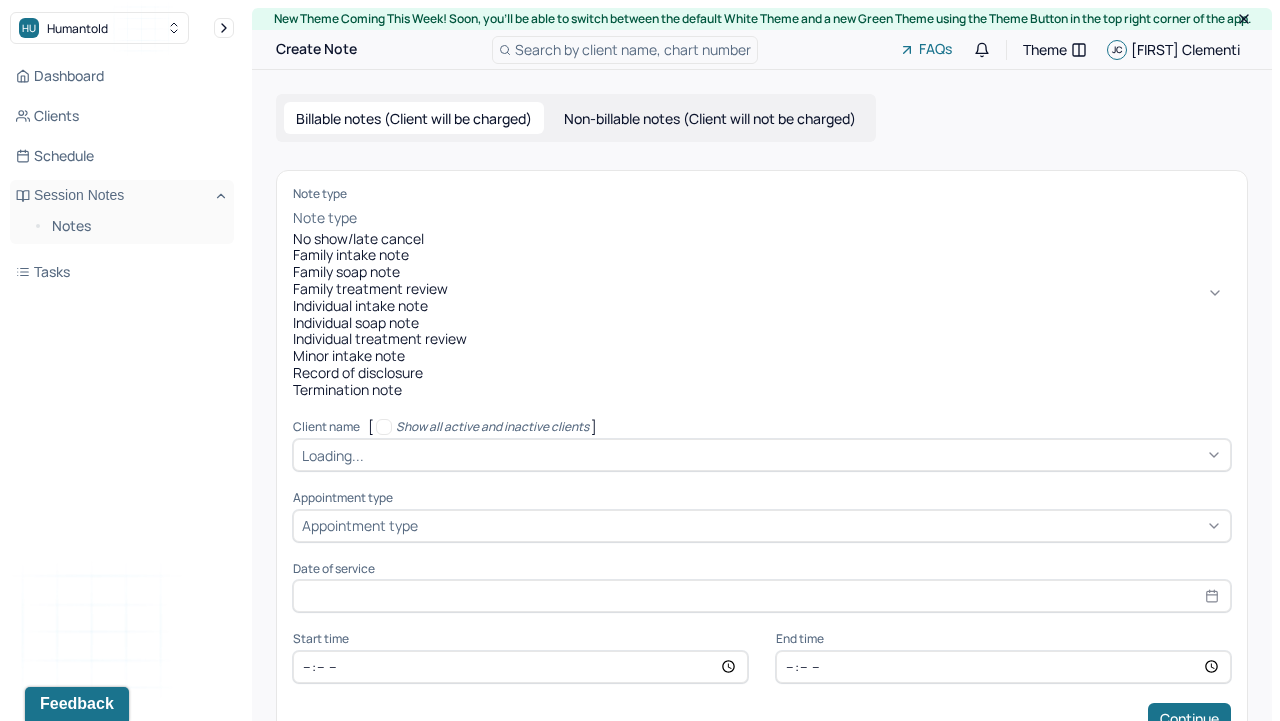 drag, startPoint x: 363, startPoint y: 400, endPoint x: 359, endPoint y: 410, distance: 10.770329 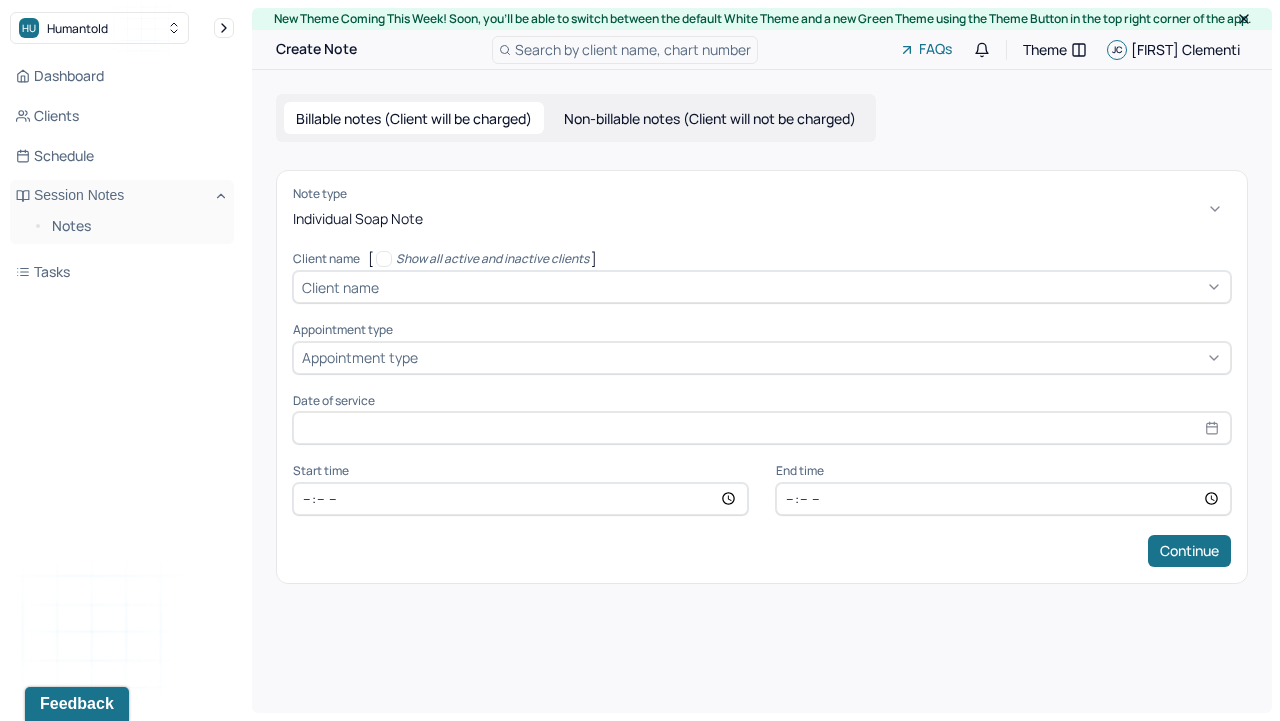 click on "Client name" at bounding box center [340, 287] 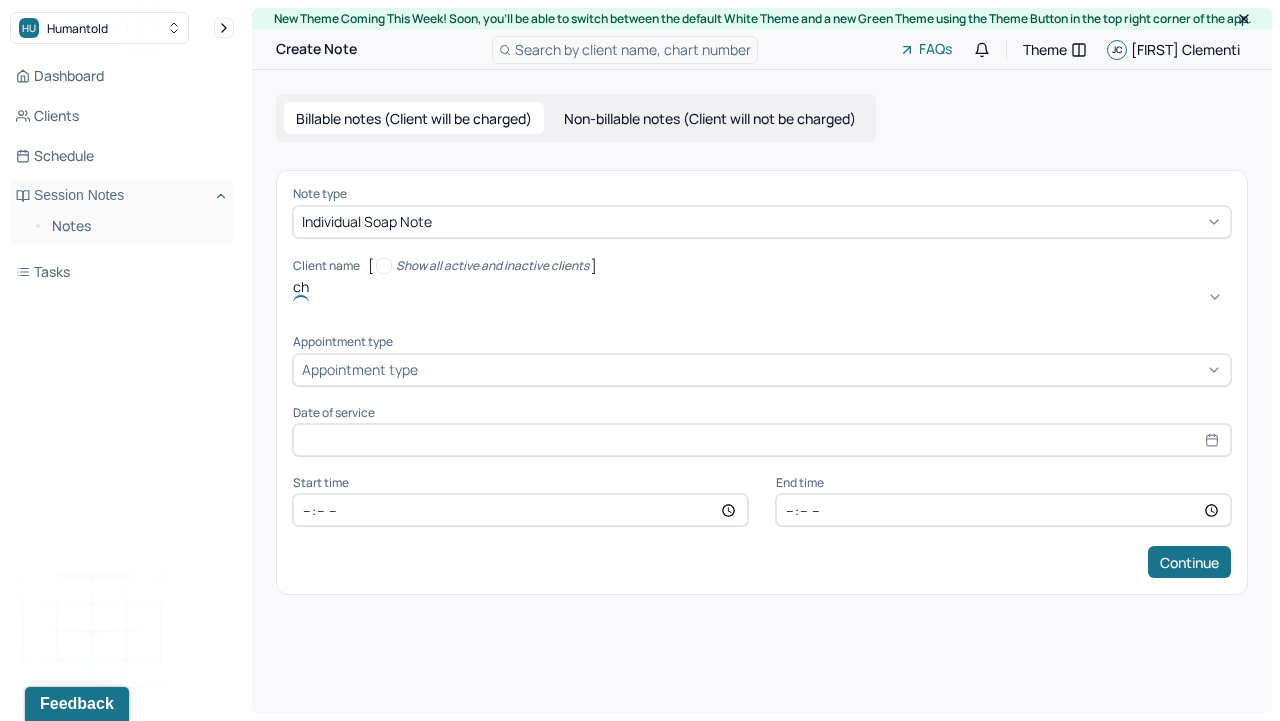 type on "che" 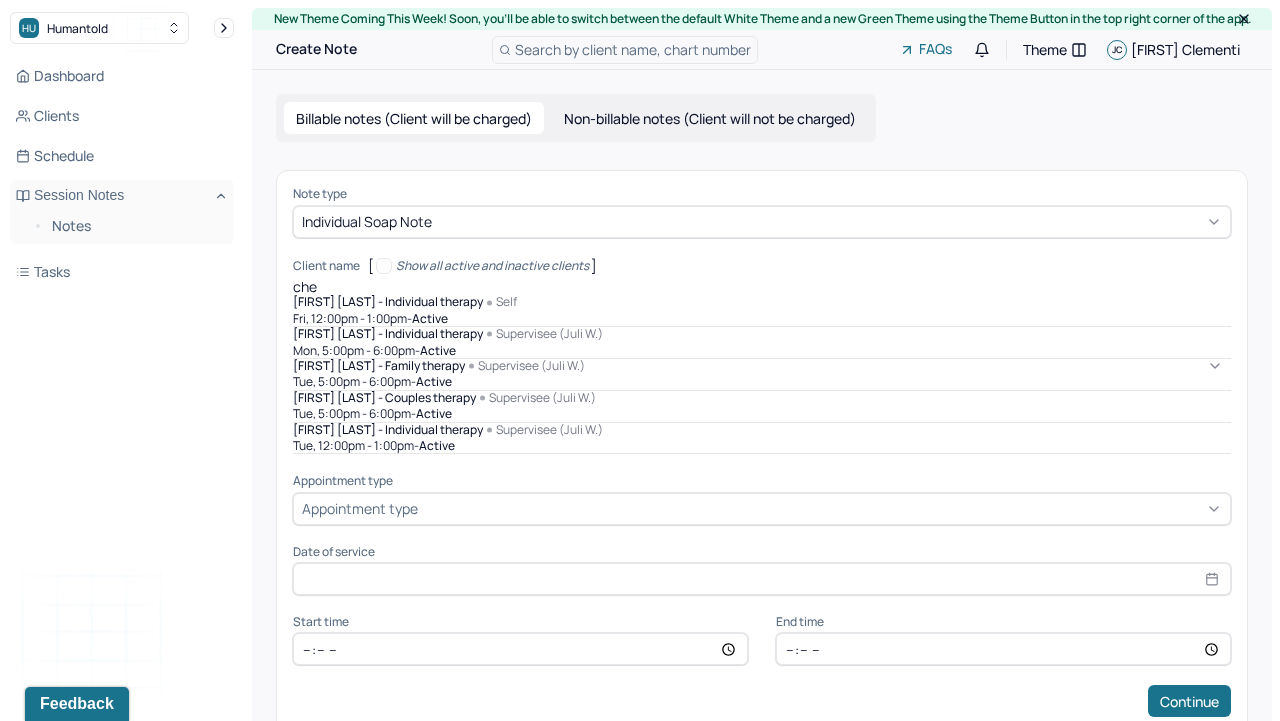 click on "Fri, 12:00pm - 1:00pm  -  active" at bounding box center (762, 319) 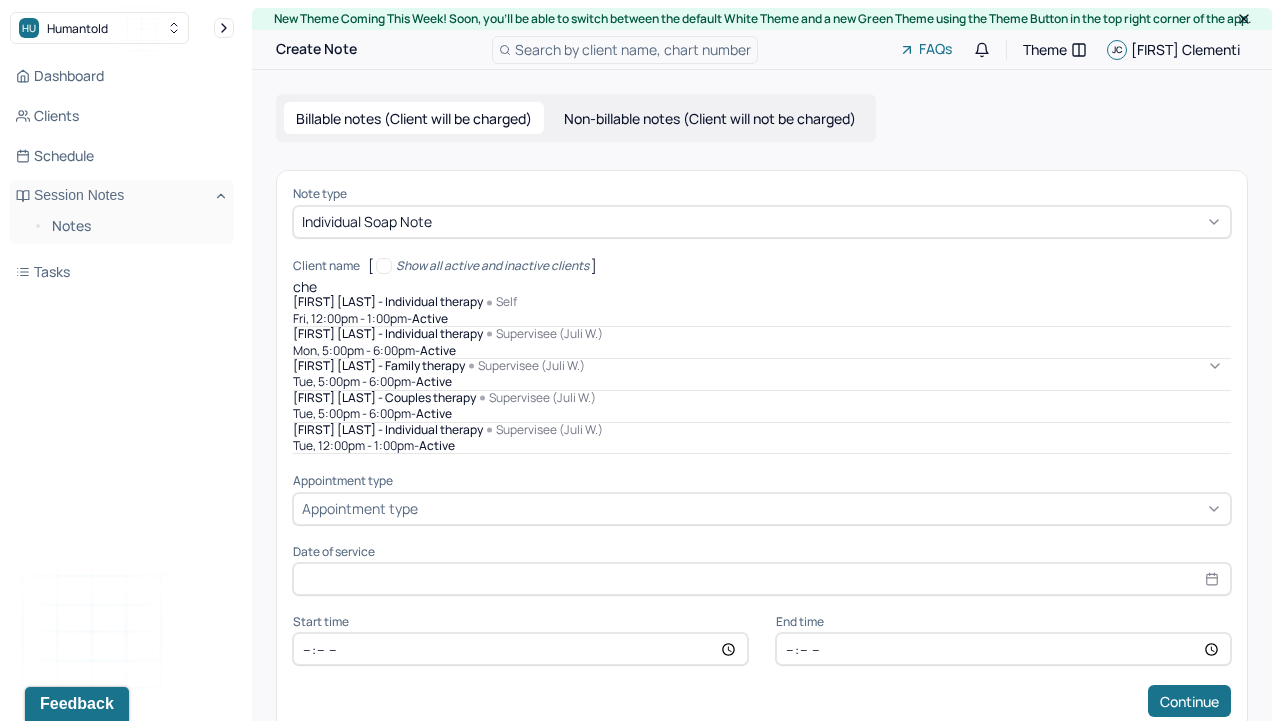 type 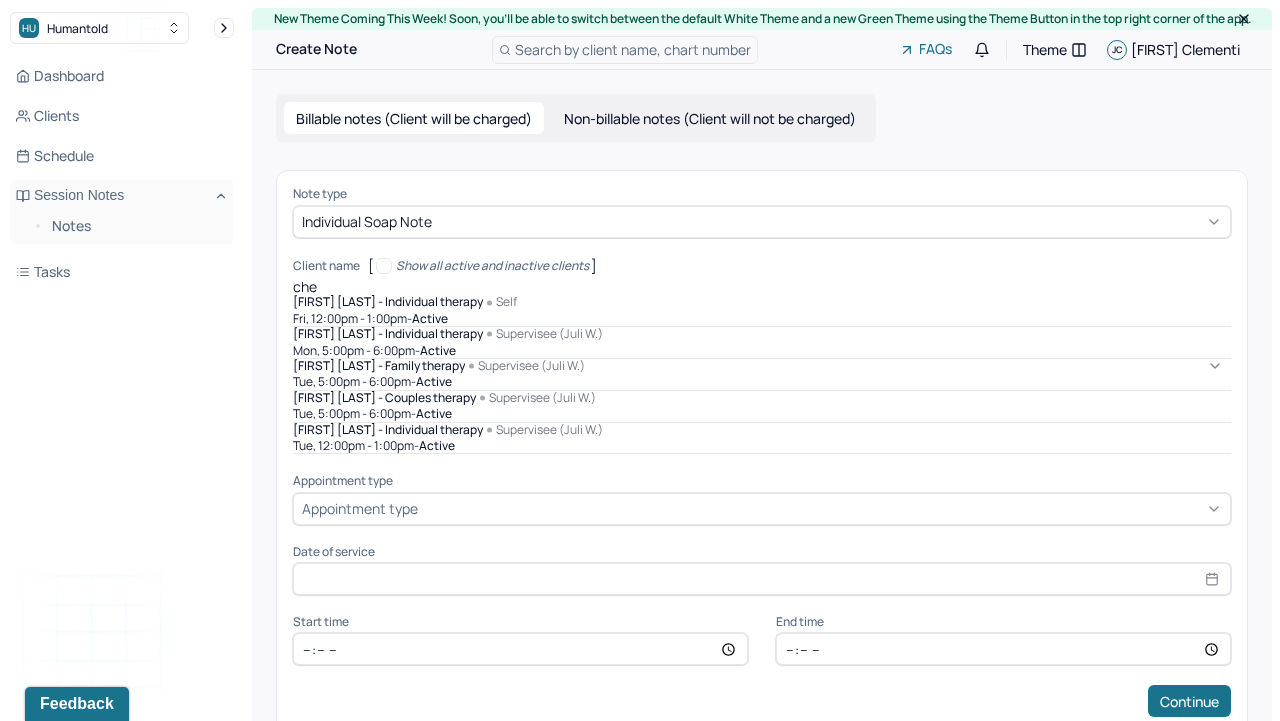 type on "[MONTH] [DAY], [YEAR]" 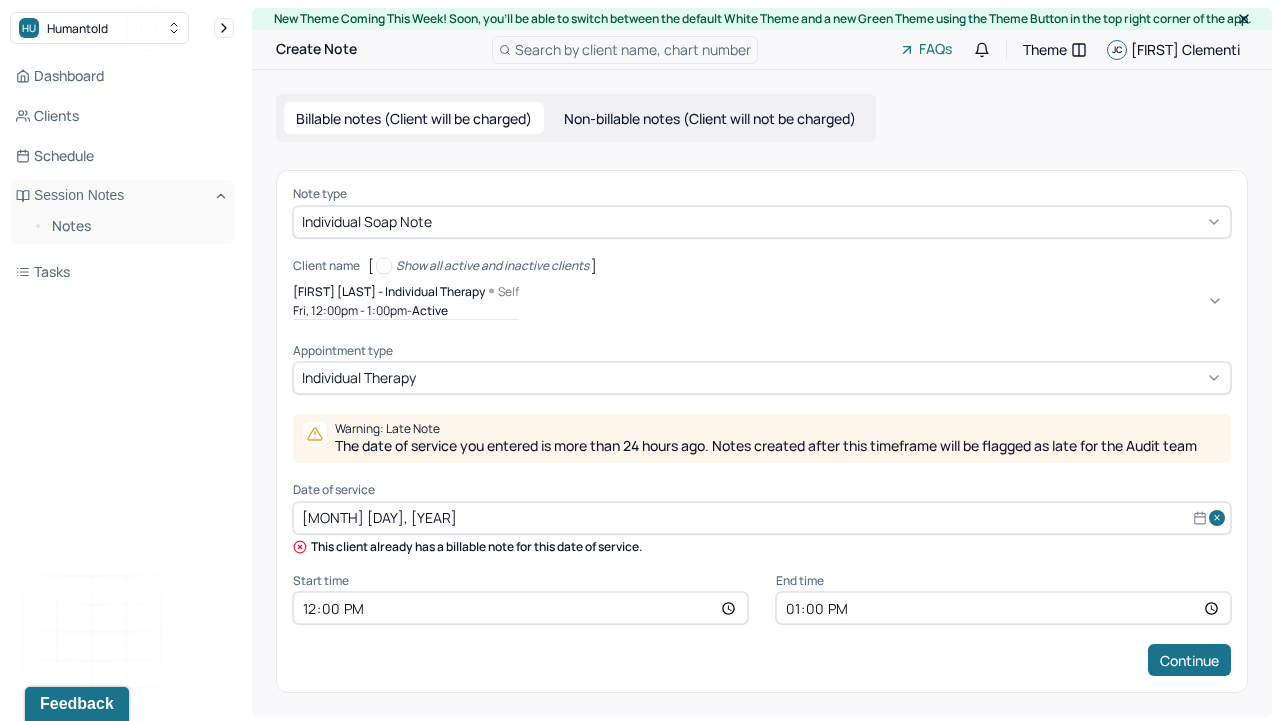 click on "[MONTH] [DAY], [YEAR]" at bounding box center [762, 518] 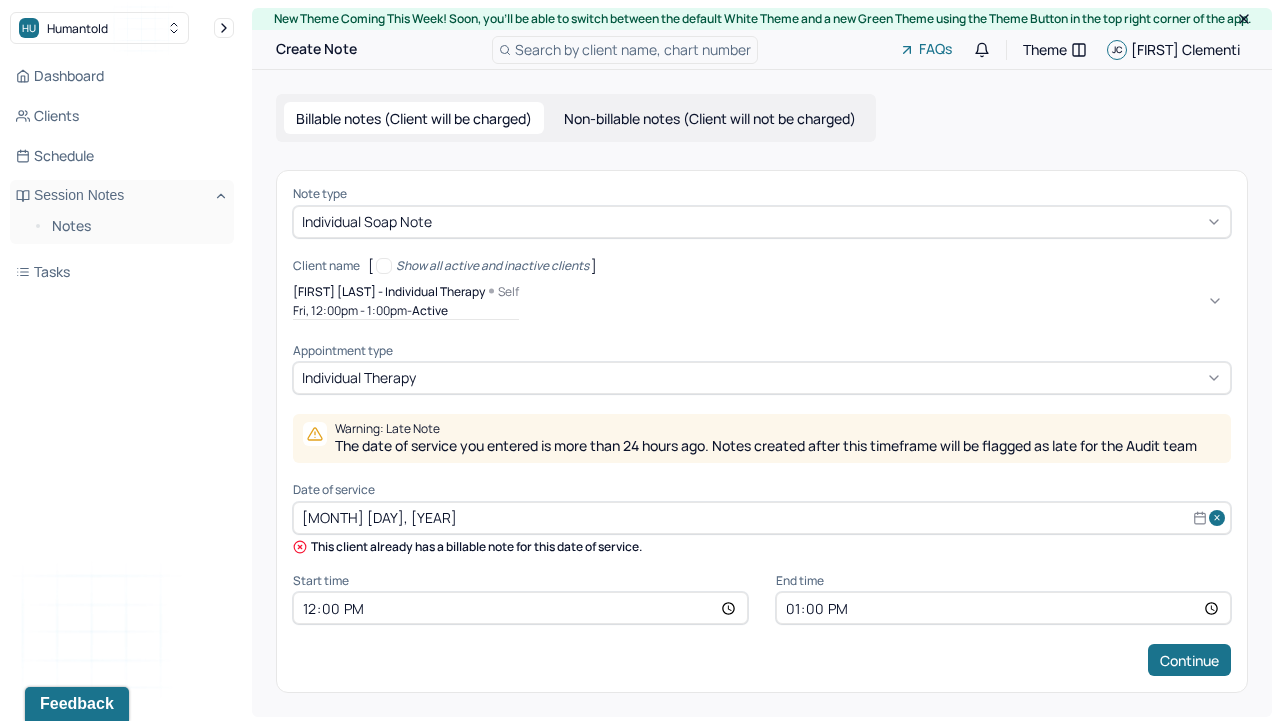 select on "6" 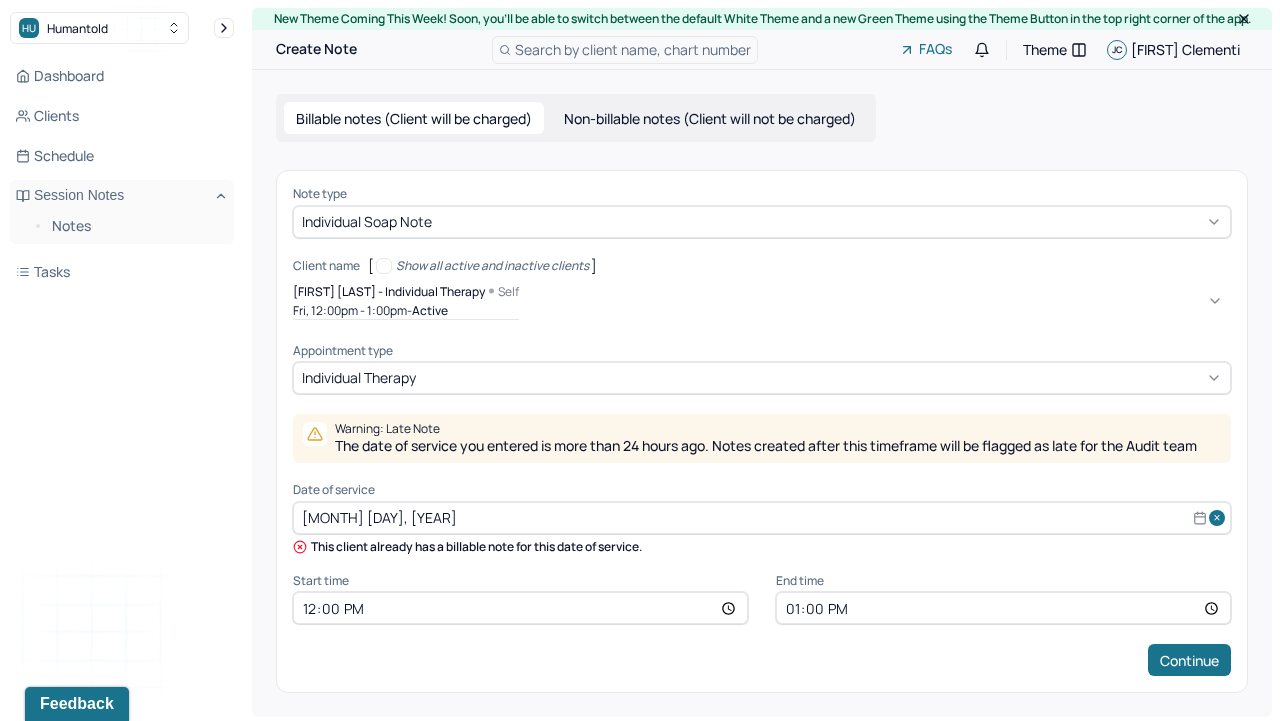select on "2025" 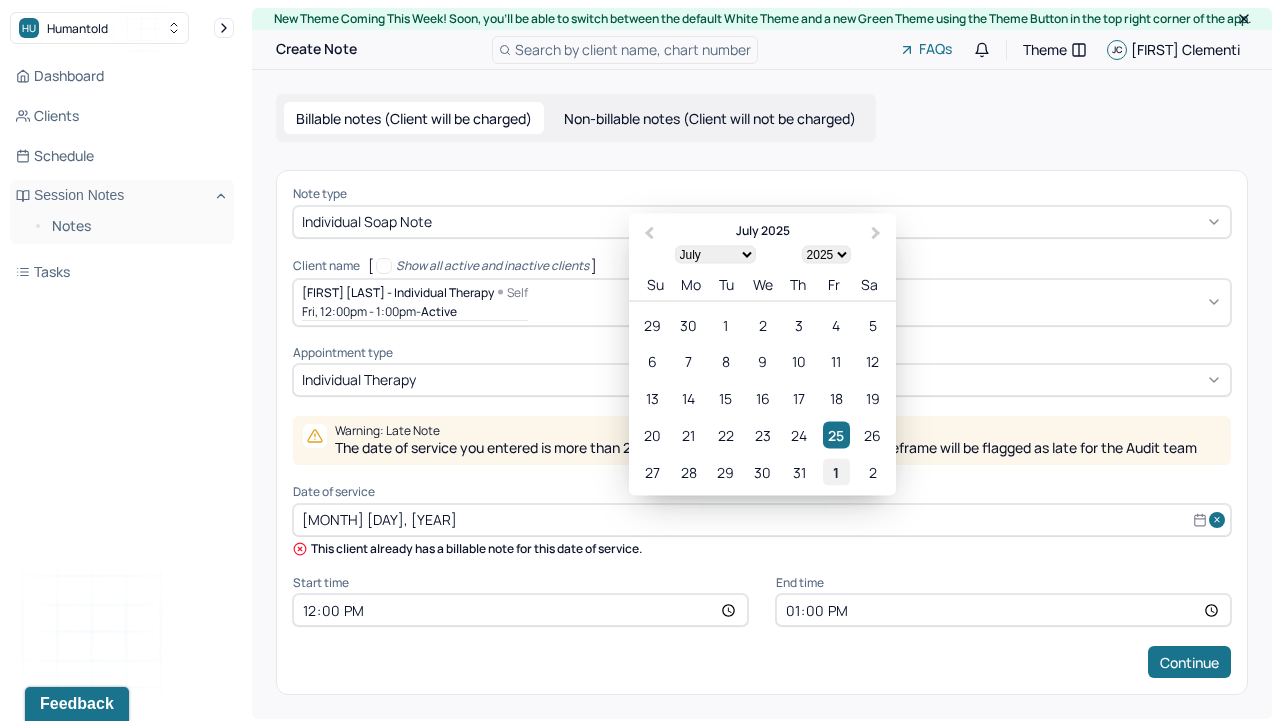 click on "1" at bounding box center [836, 471] 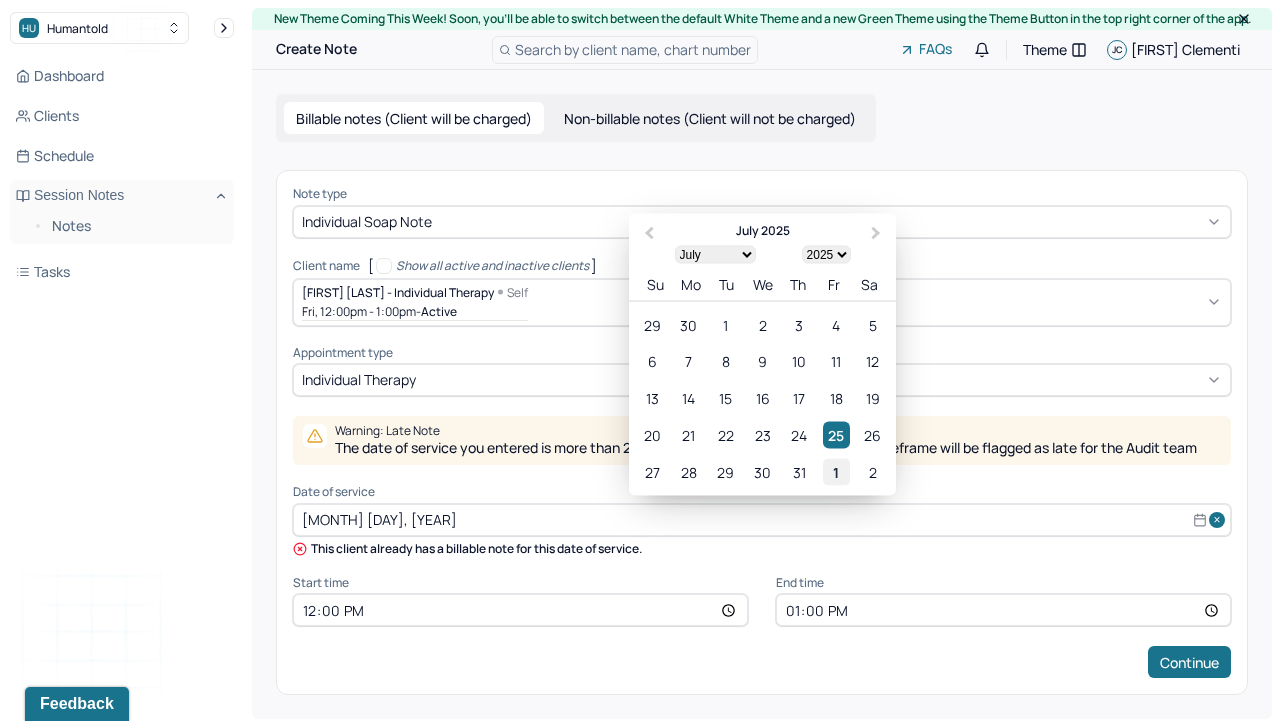 type on "[DATE]" 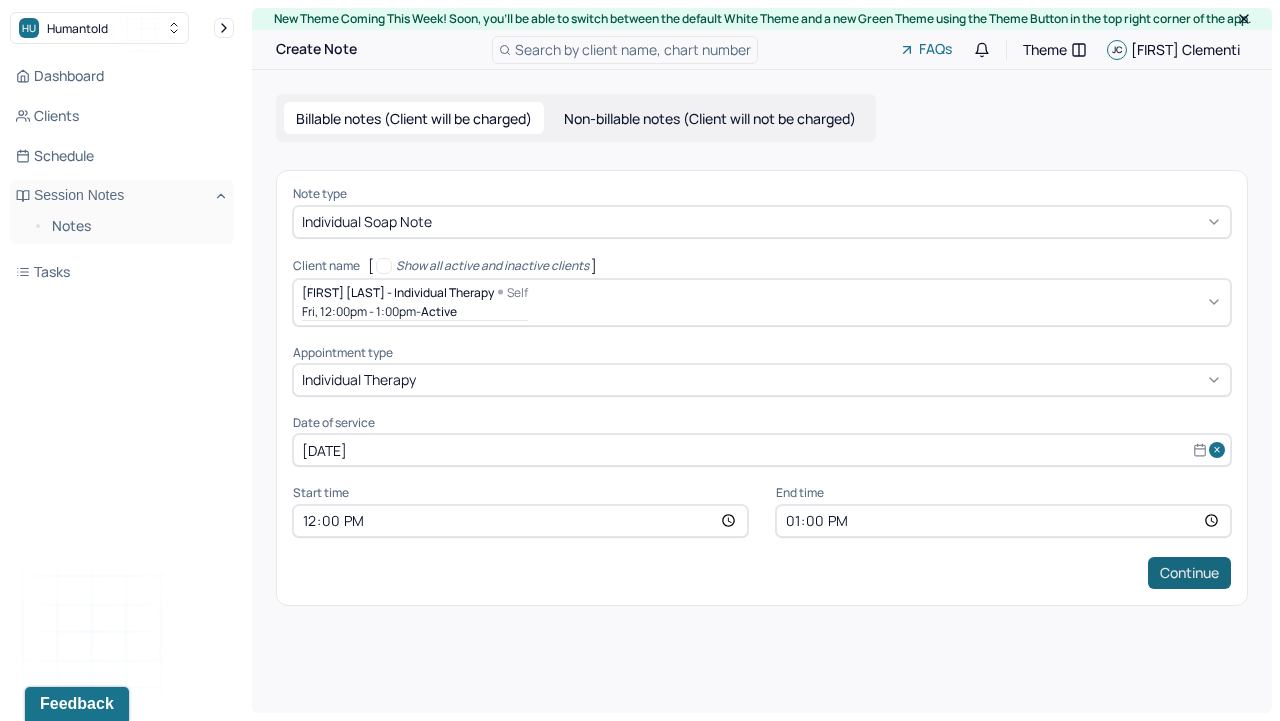 click on "Continue" at bounding box center (1189, 573) 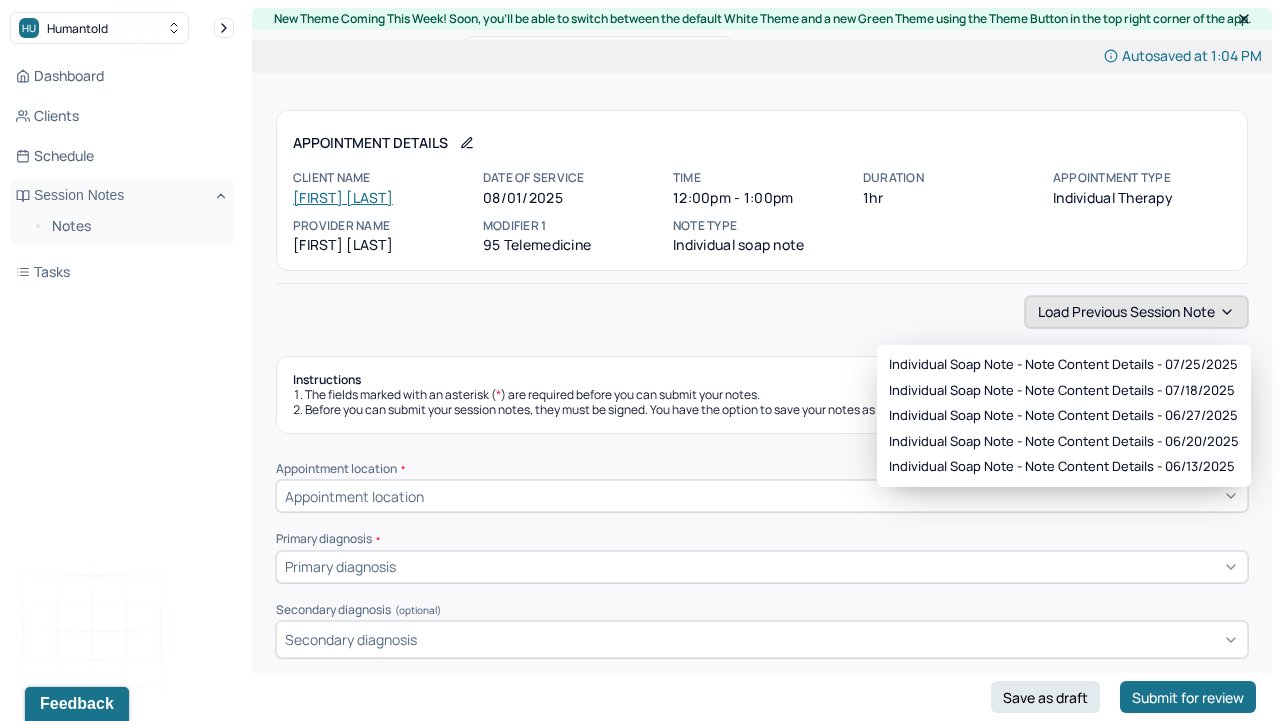 click on "Load previous session note" at bounding box center (1136, 312) 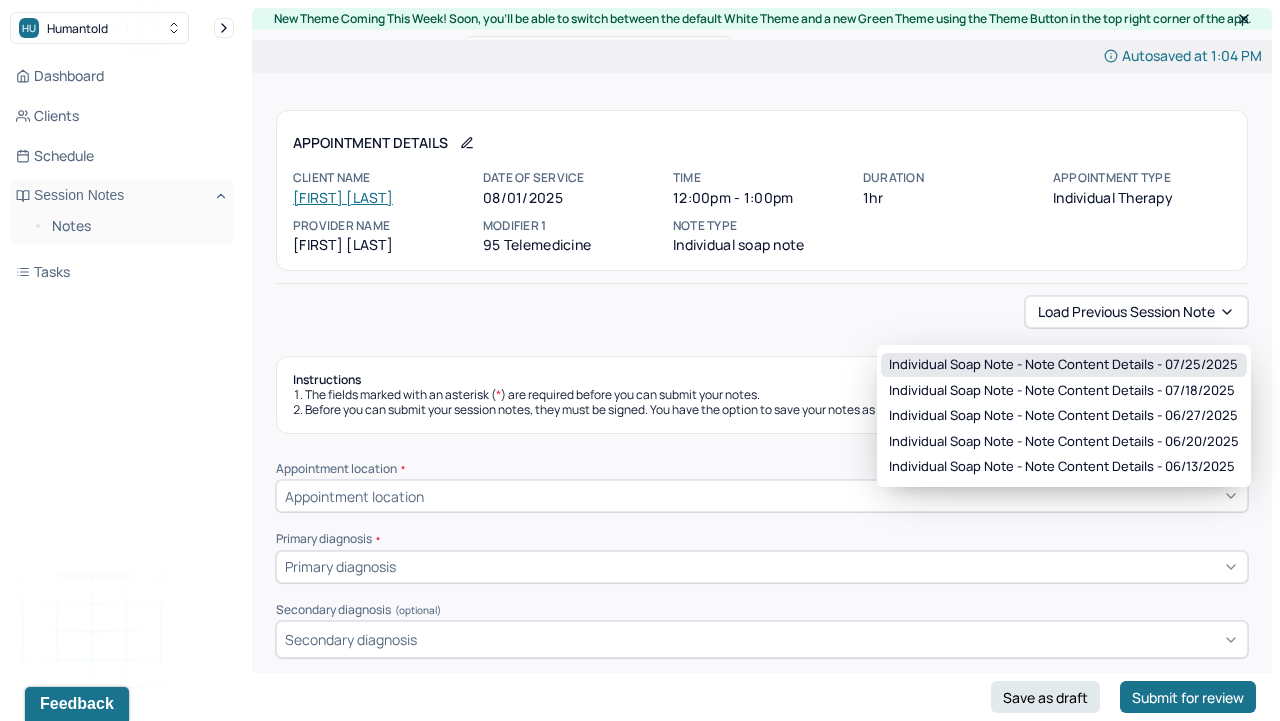 click on "Individual soap note - Note content Details - [MONTH]/[DAY]/[YEAR]" at bounding box center [1063, 365] 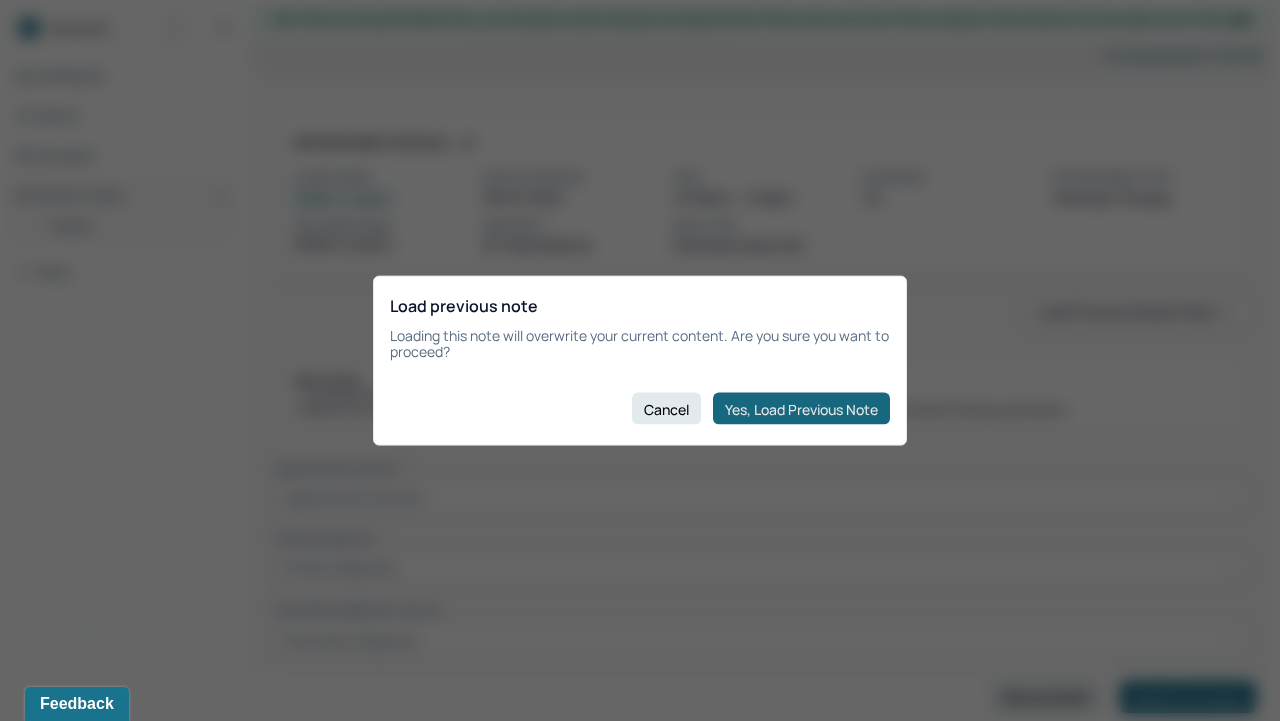 click on "Yes, Load Previous Note" at bounding box center [801, 409] 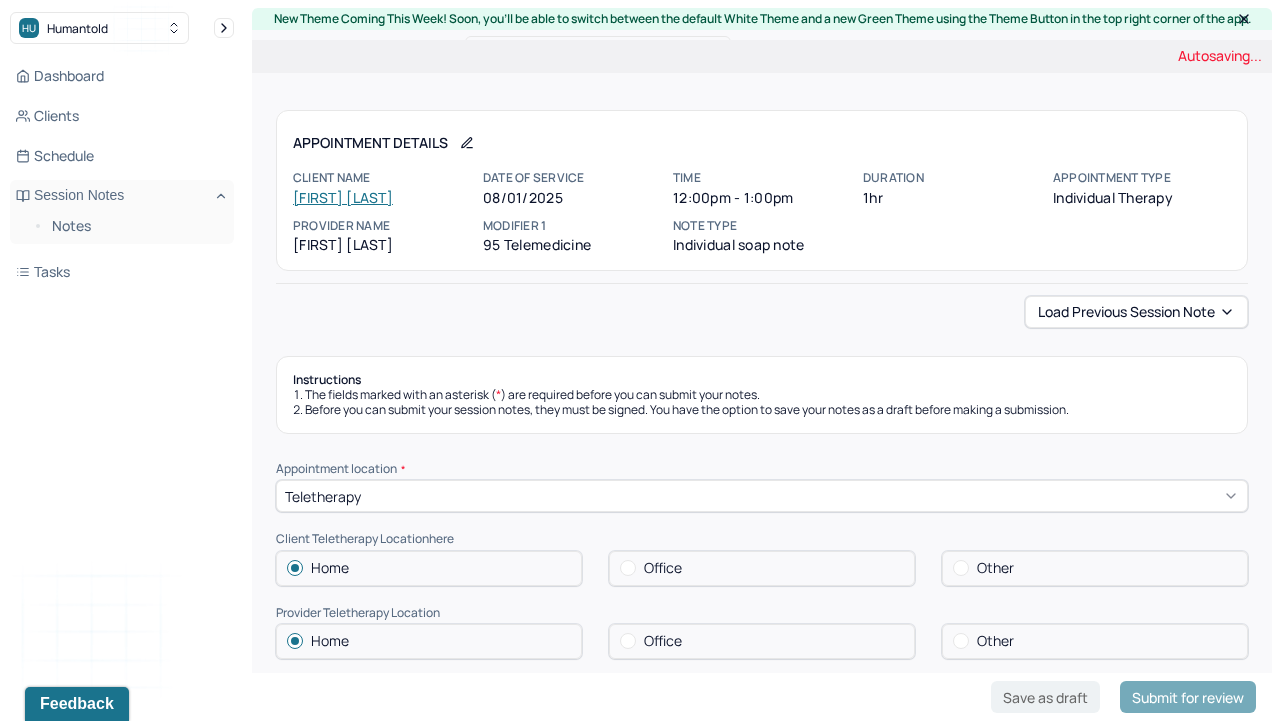 click on "Load previous session note" at bounding box center [762, 312] 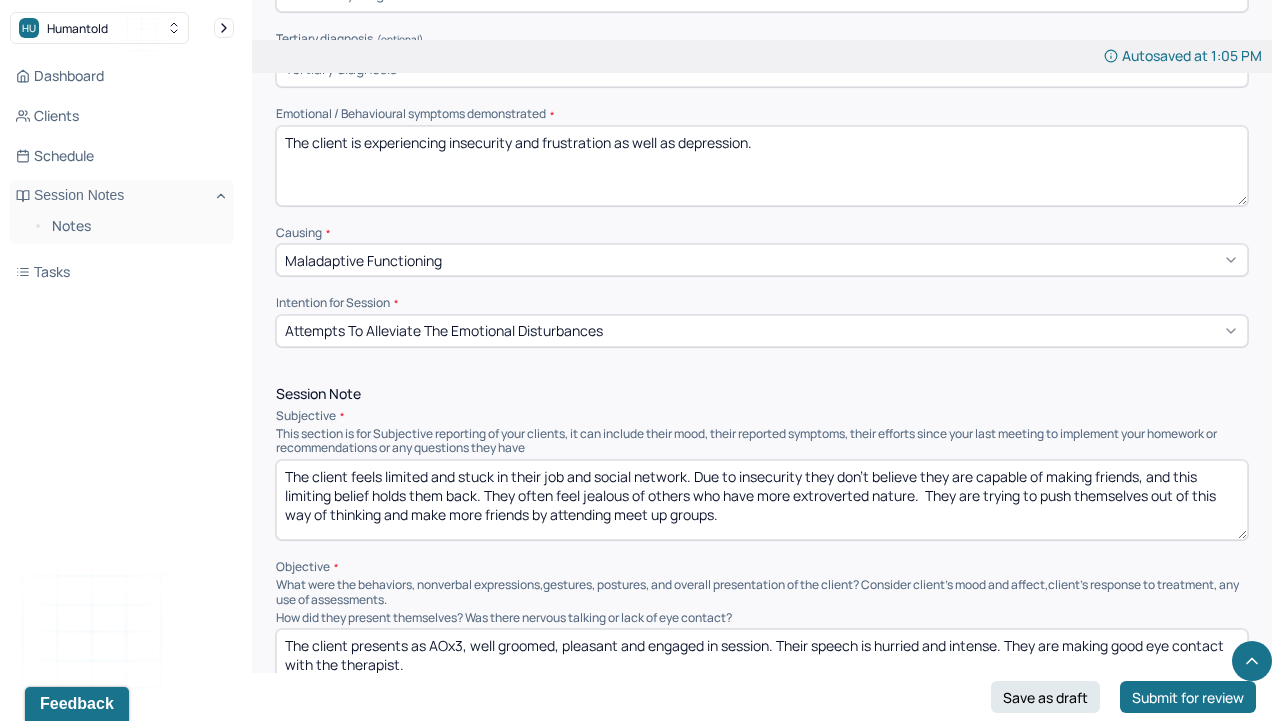 scroll, scrollTop: 880, scrollLeft: 0, axis: vertical 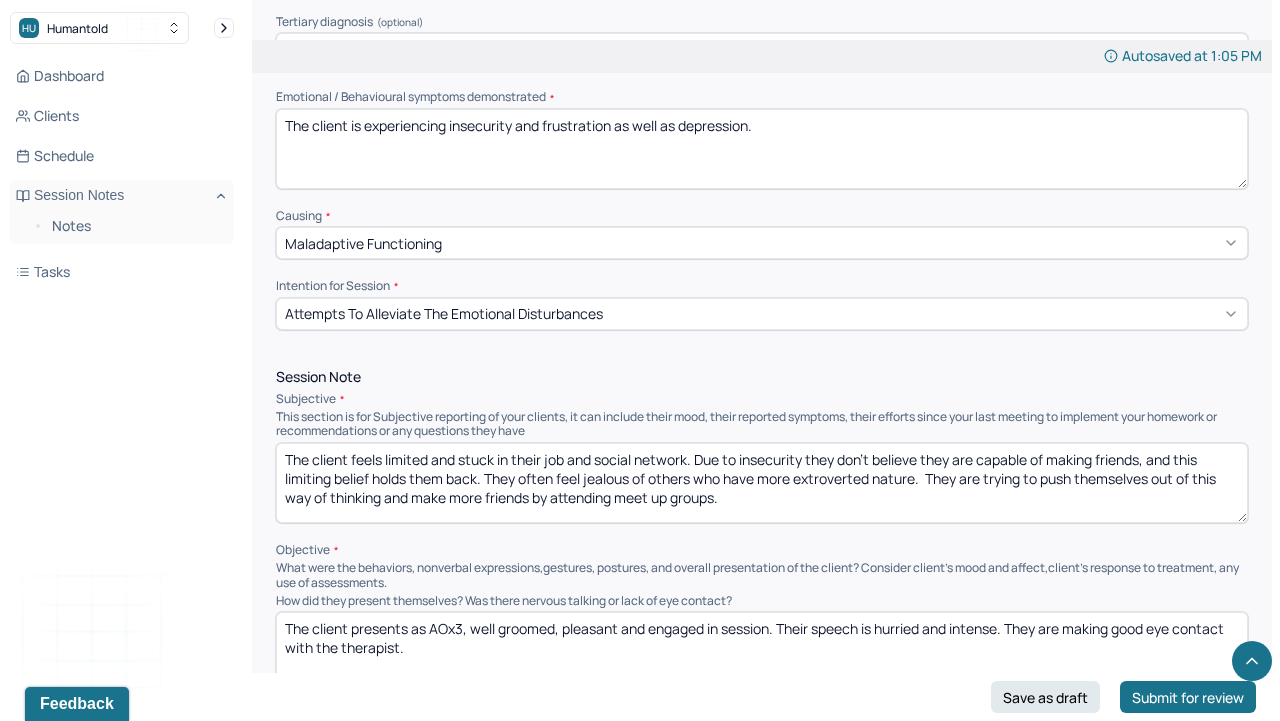 drag, startPoint x: 749, startPoint y: 132, endPoint x: 452, endPoint y: 135, distance: 297.01514 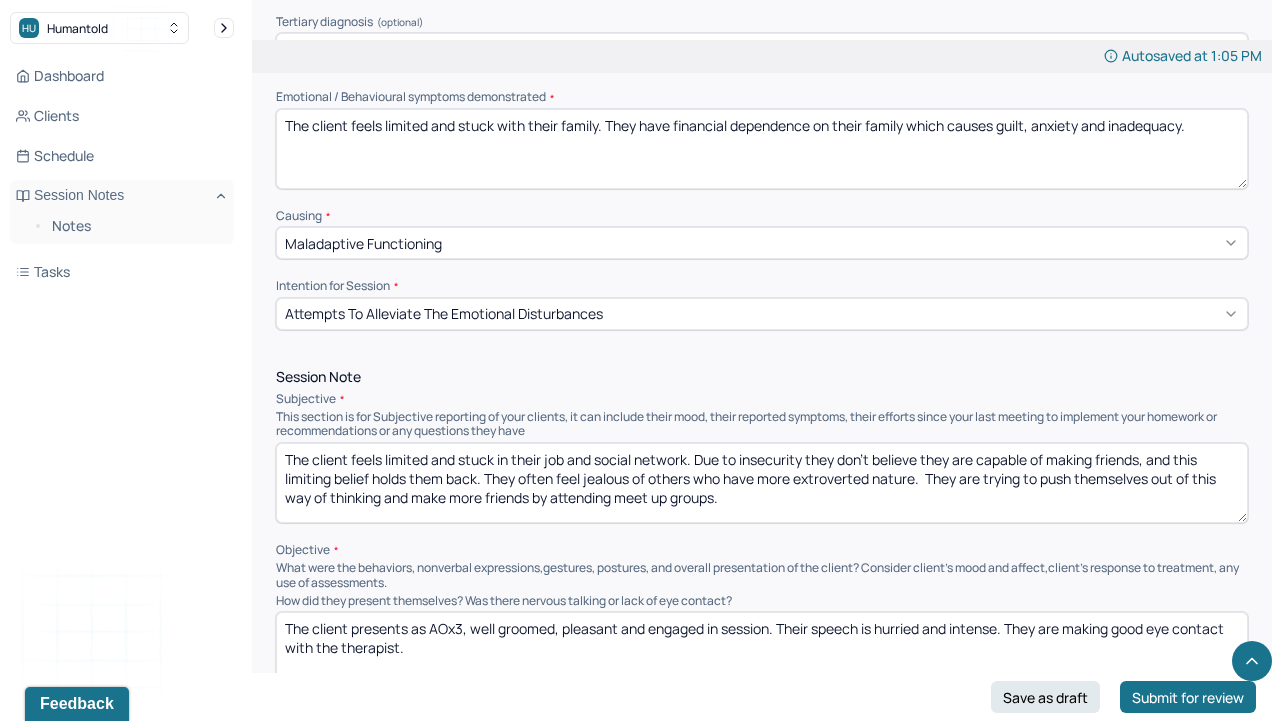 type on "The client feels limited and stuck with their family. They have financial dependence on their family which causes guilt, anxiety and inadequacy." 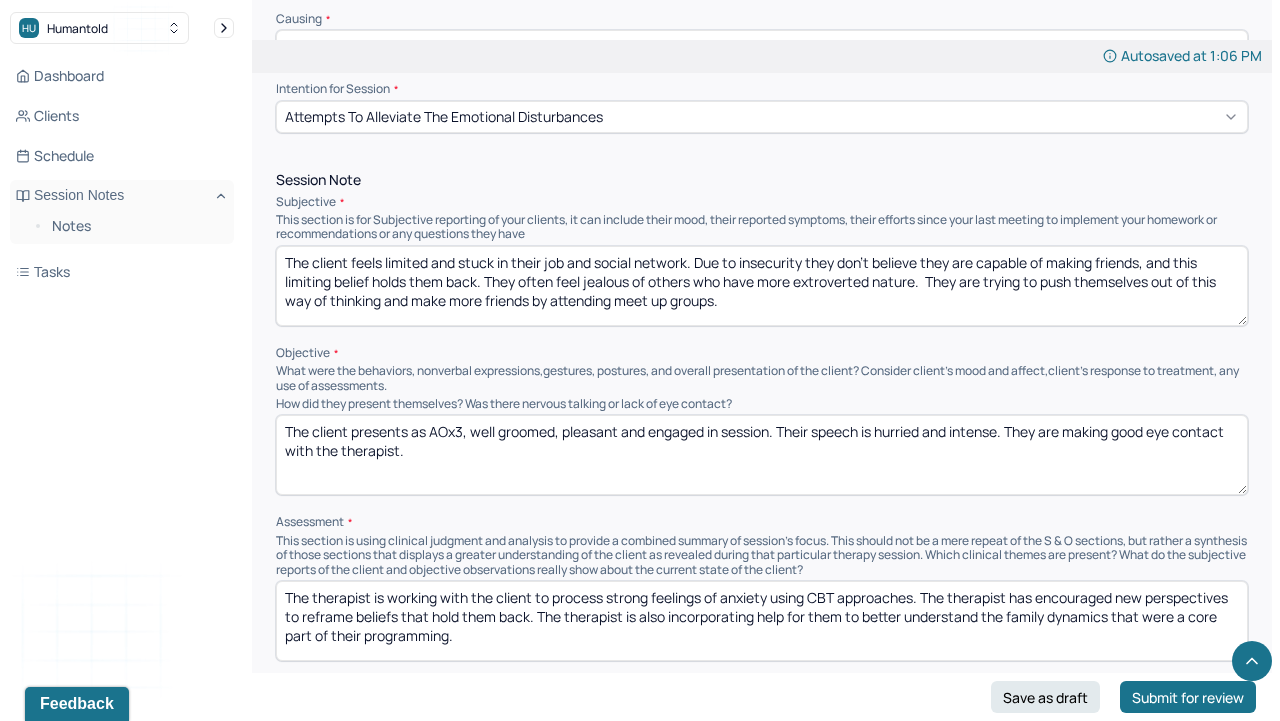 scroll, scrollTop: 1080, scrollLeft: 0, axis: vertical 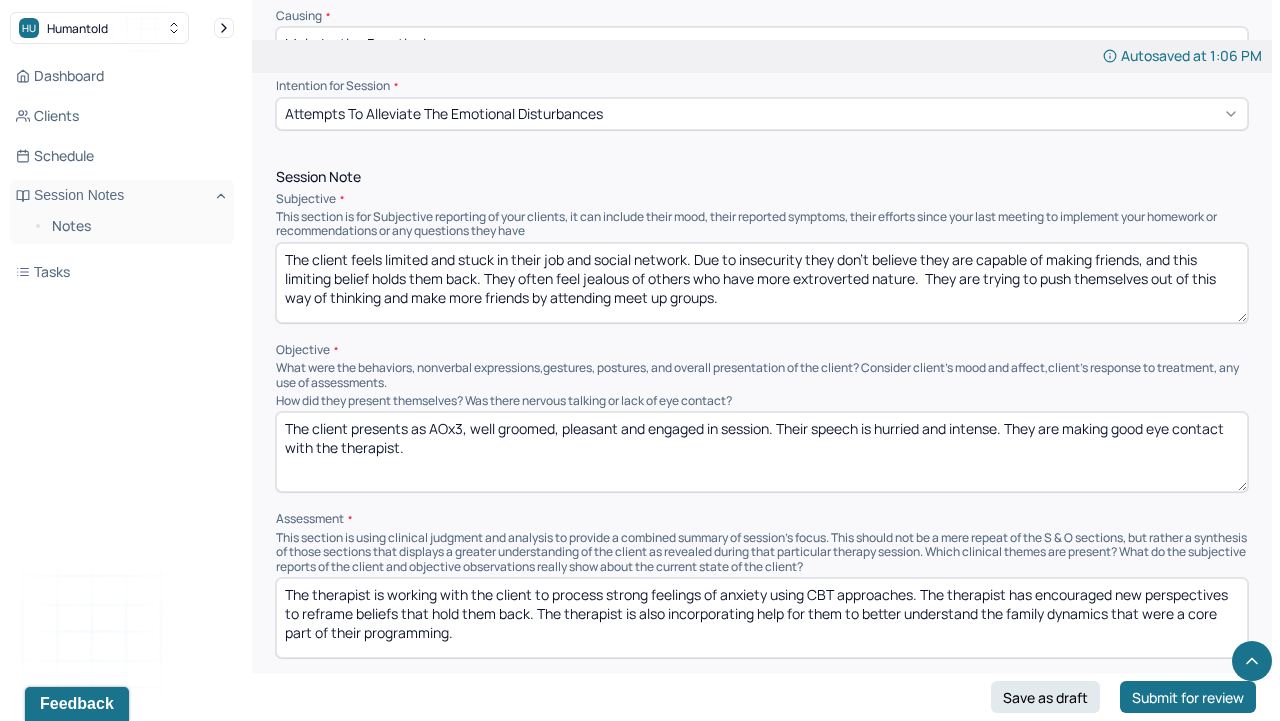 drag, startPoint x: 732, startPoint y: 310, endPoint x: 499, endPoint y: 265, distance: 237.30571 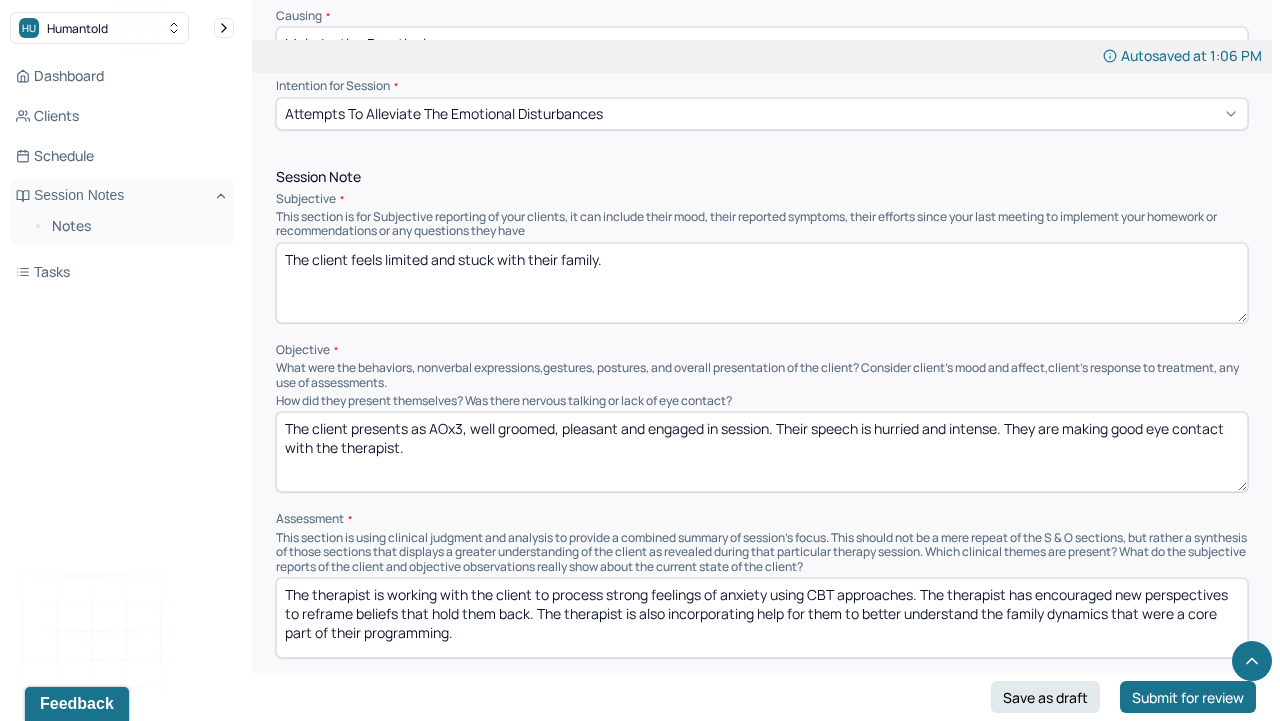 click on "The client feels limited and stuck iwith their family." at bounding box center [762, 283] 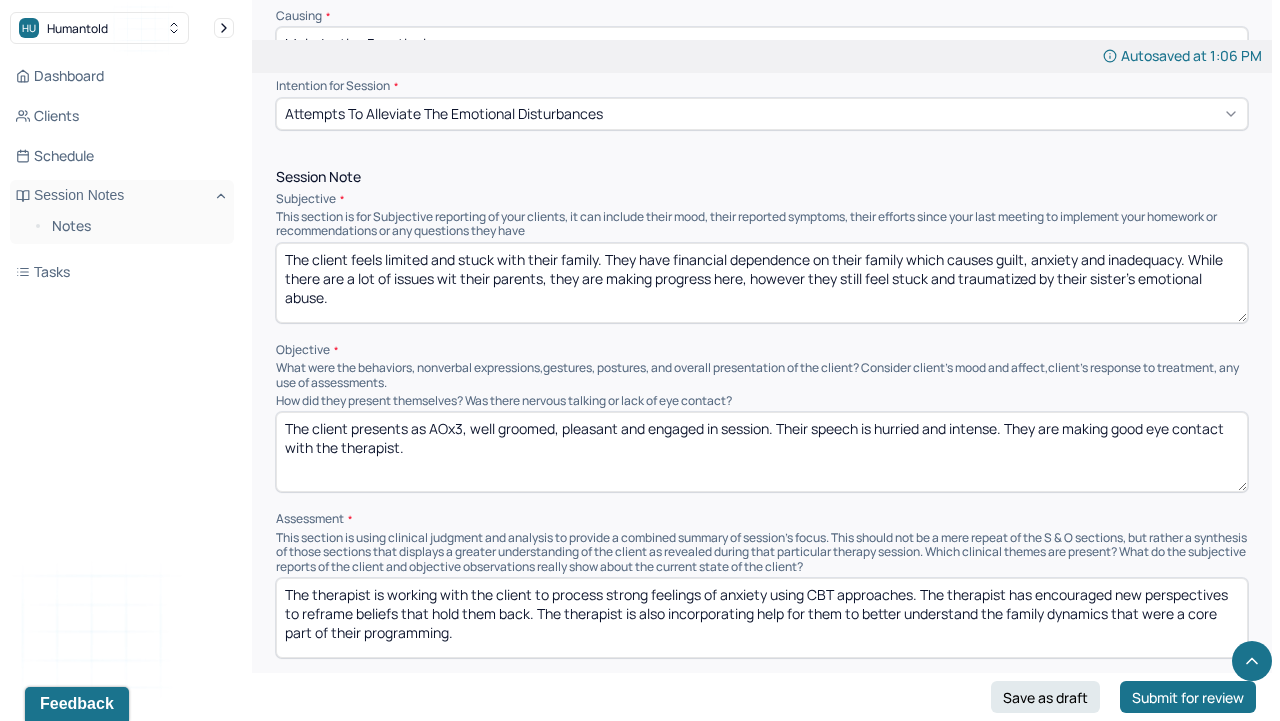 type on "The client feels limited and stuck with their family. They have financial dependence on their family which causes guilt, anxiety and inadequacy. While there are a lot of issues wit their parents, they are making progress here, however they still feel stuck and traumatized by their sister's emotional abuse." 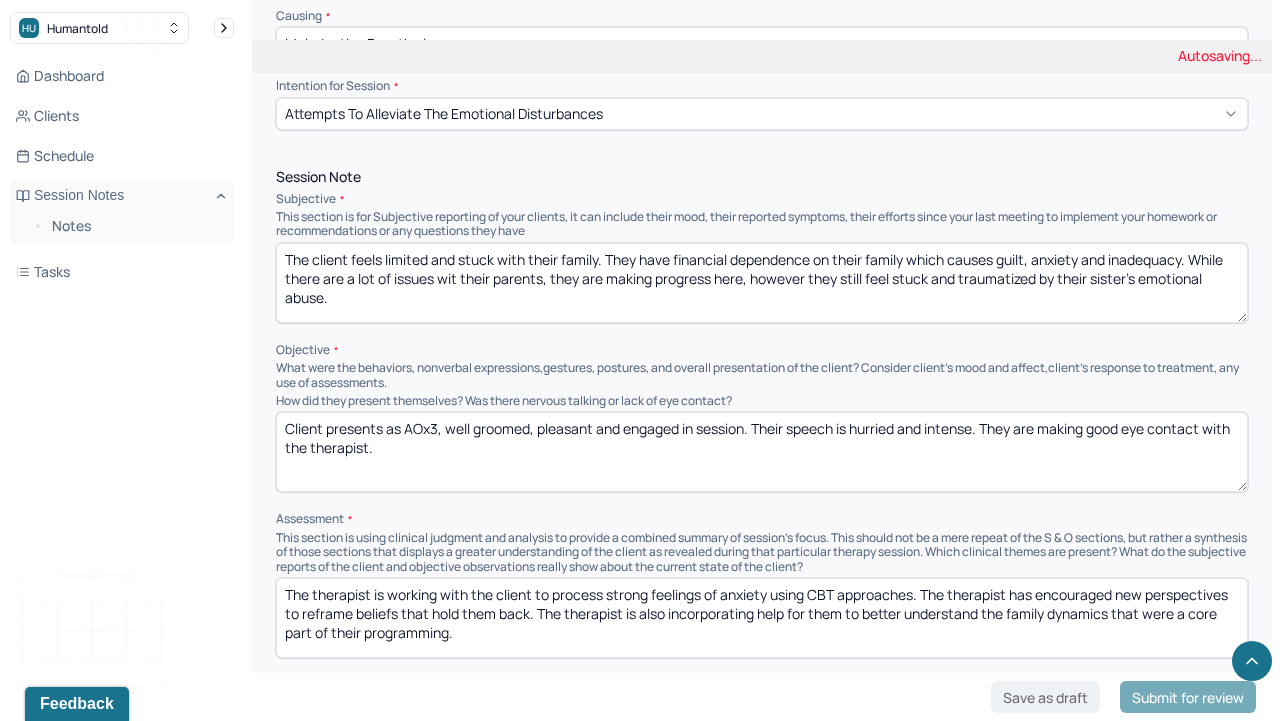 type on "Client presents as AOx3, well groomed, pleasant and engaged in session. Their speech is hurried and intense. They are making good eye contact with the therapist." 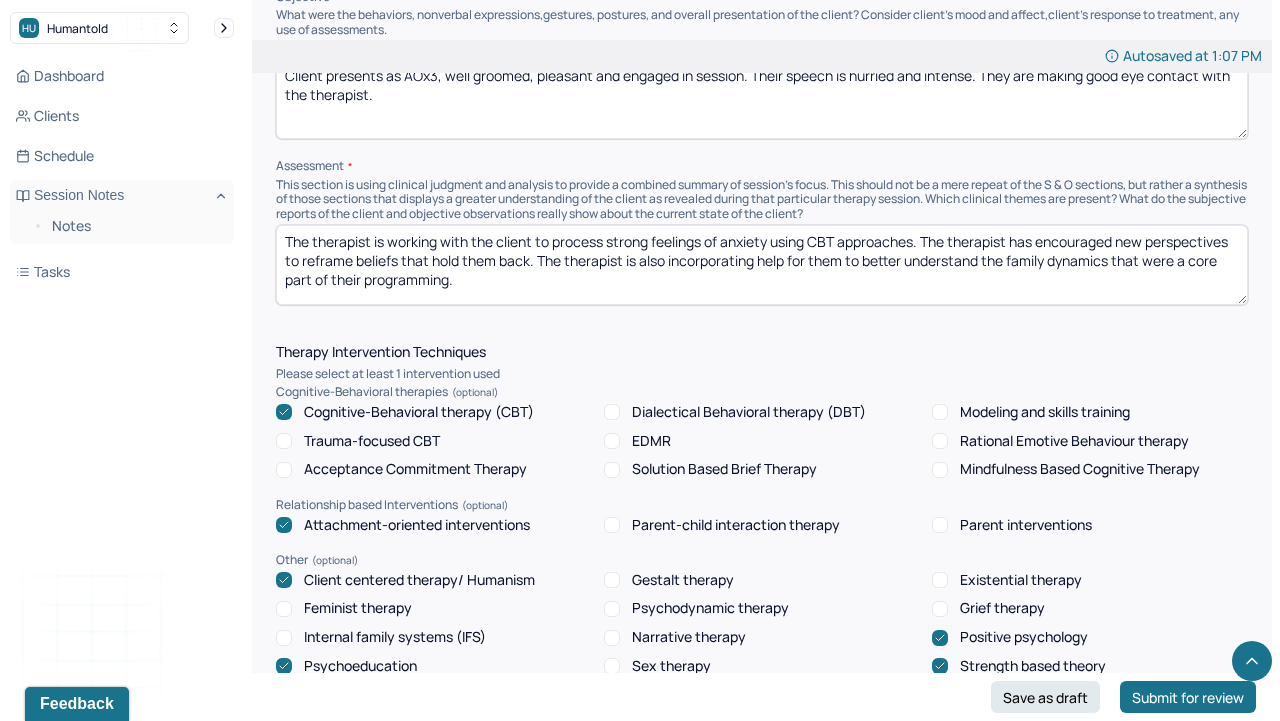 scroll, scrollTop: 1520, scrollLeft: 0, axis: vertical 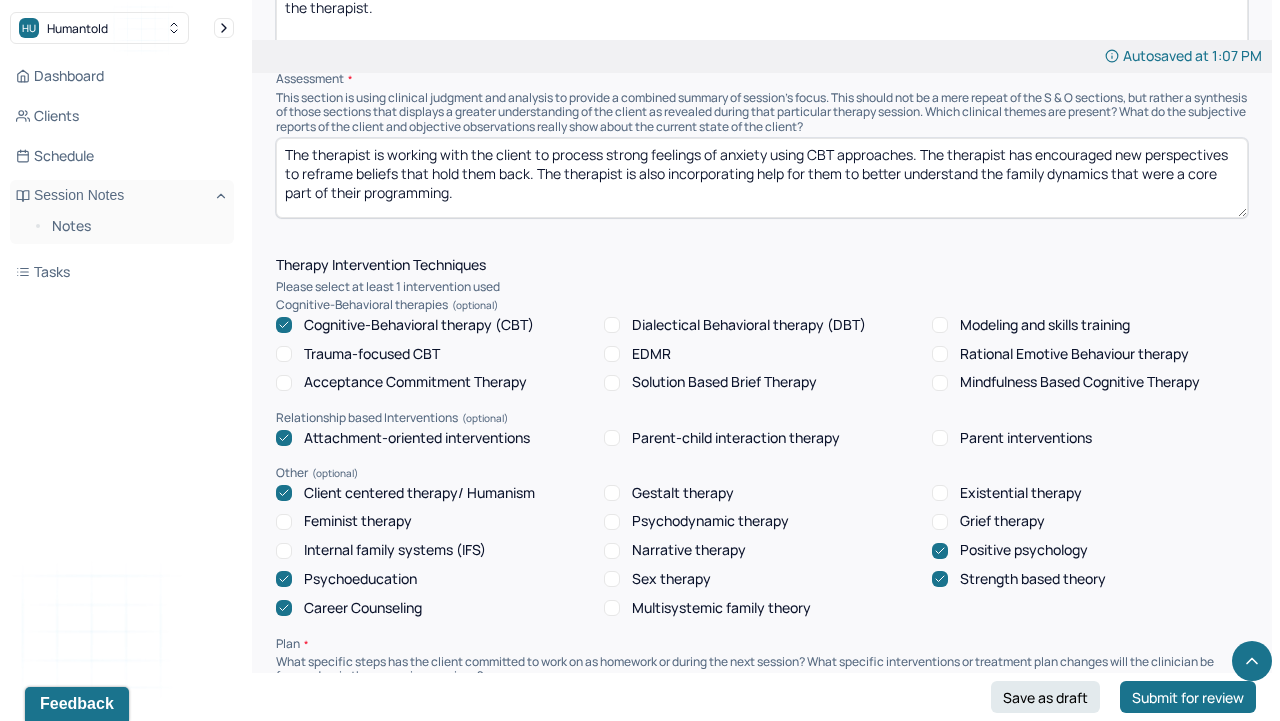 drag, startPoint x: 653, startPoint y: 164, endPoint x: 605, endPoint y: 164, distance: 48 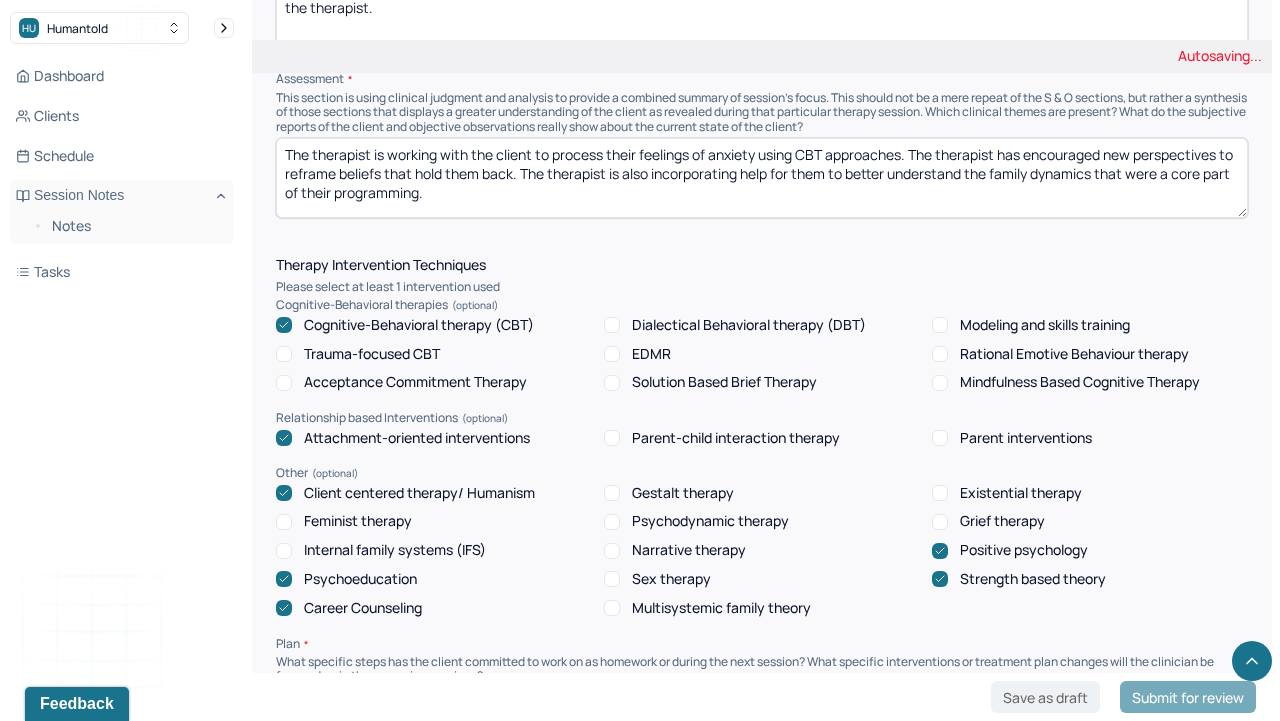 type on "The therapist is working with the client to process their feelings of anxiety using CBT approaches. The therapist has encouraged new perspectives to reframe beliefs that hold them back. The therapist is also incorporating help for them to better understand the family dynamics that were a core part of their programming." 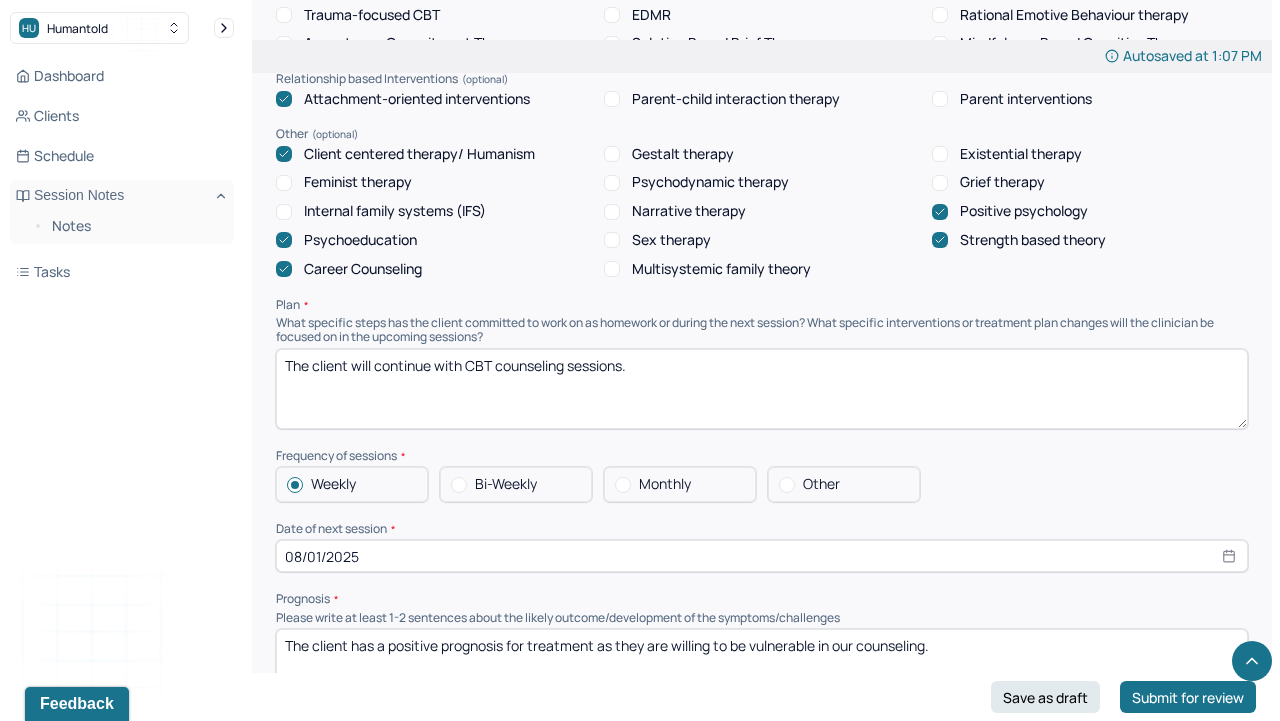 scroll, scrollTop: 1880, scrollLeft: 0, axis: vertical 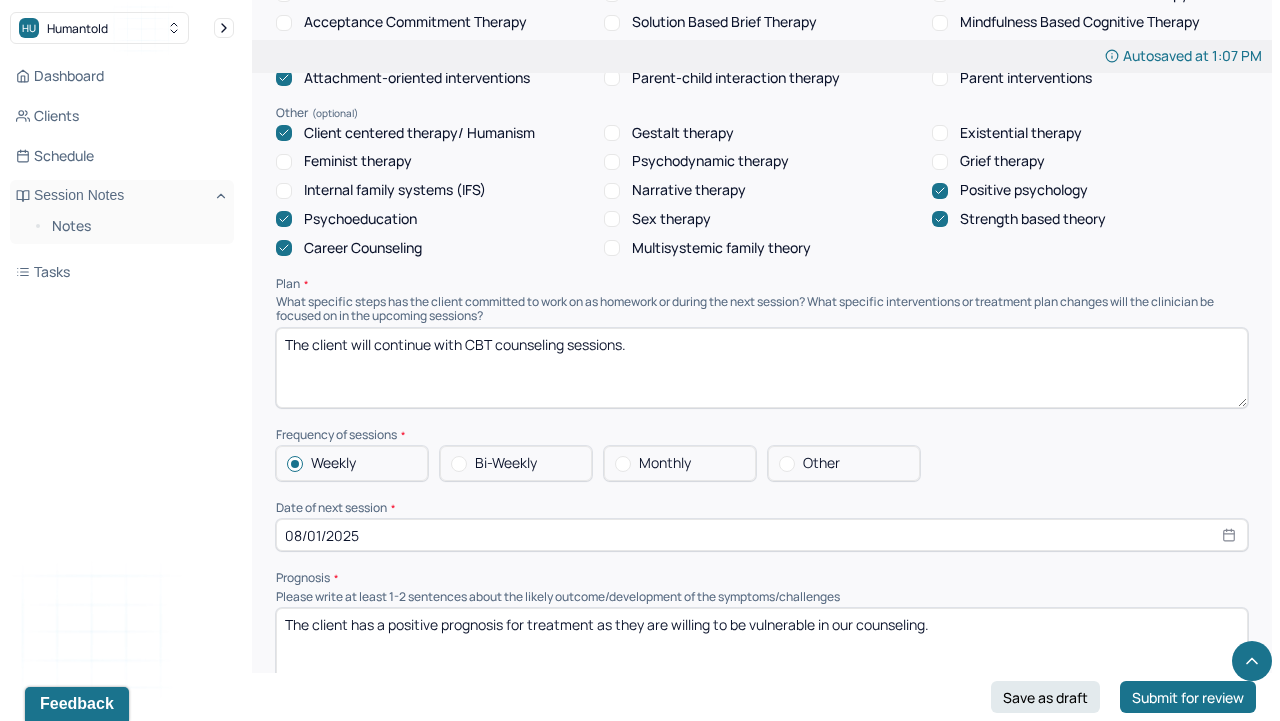 drag, startPoint x: 627, startPoint y: 355, endPoint x: 566, endPoint y: 353, distance: 61.03278 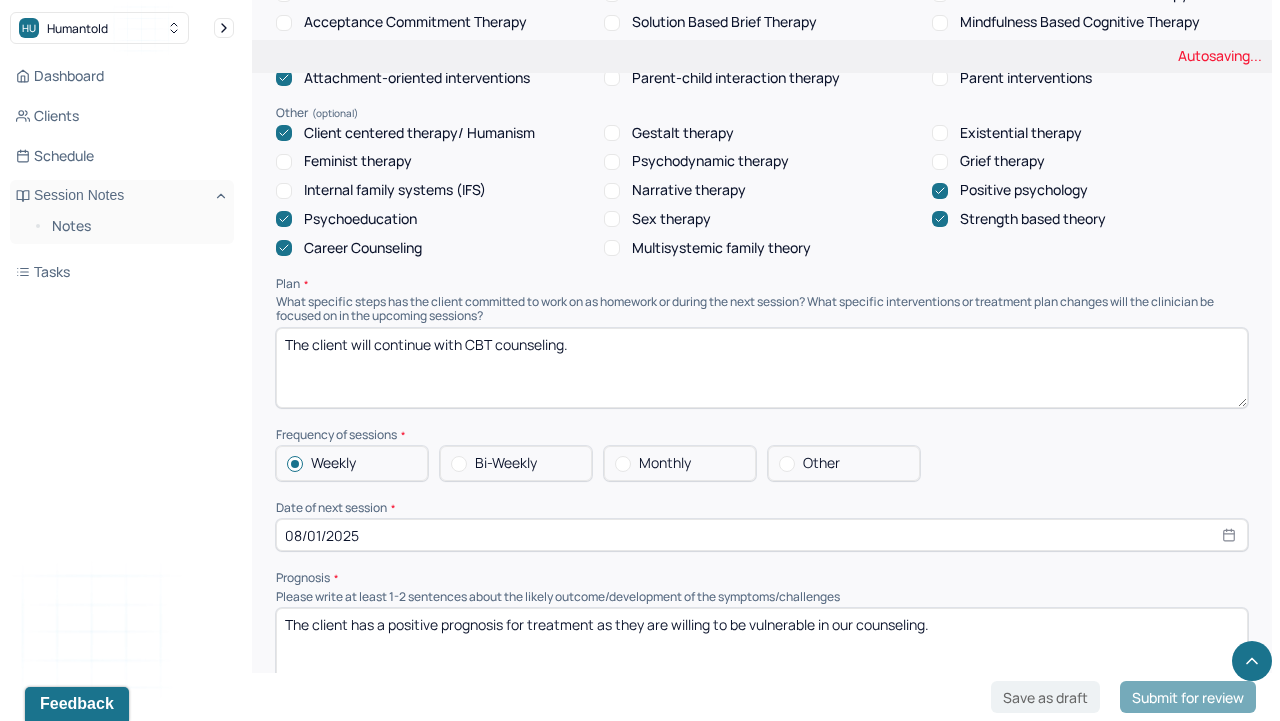 type on "The client will continue with CBT counseling." 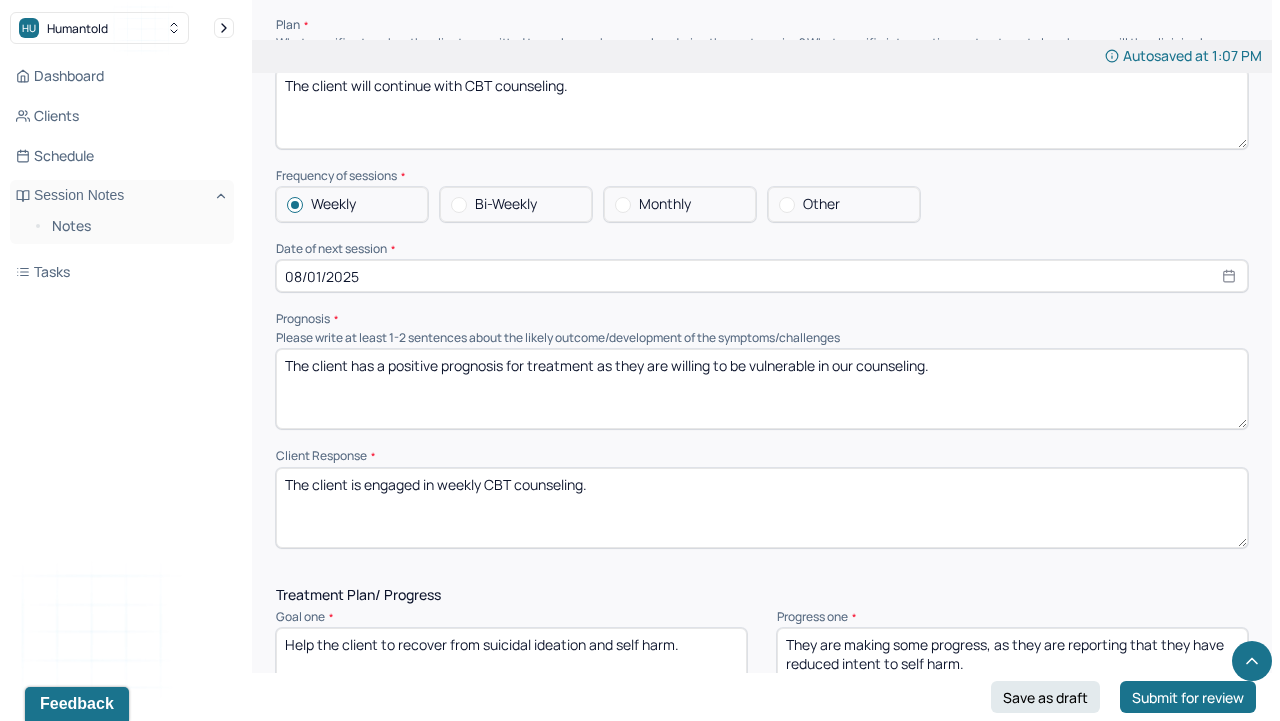 scroll, scrollTop: 2200, scrollLeft: 0, axis: vertical 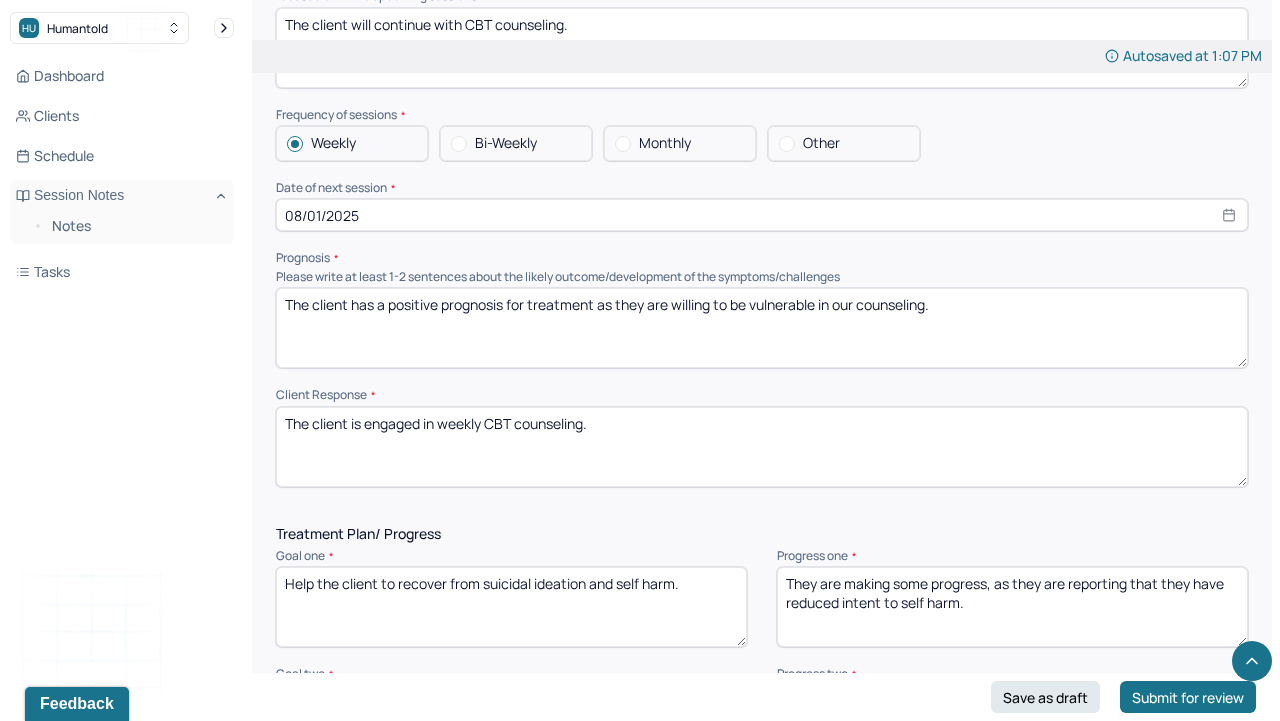 select on "7" 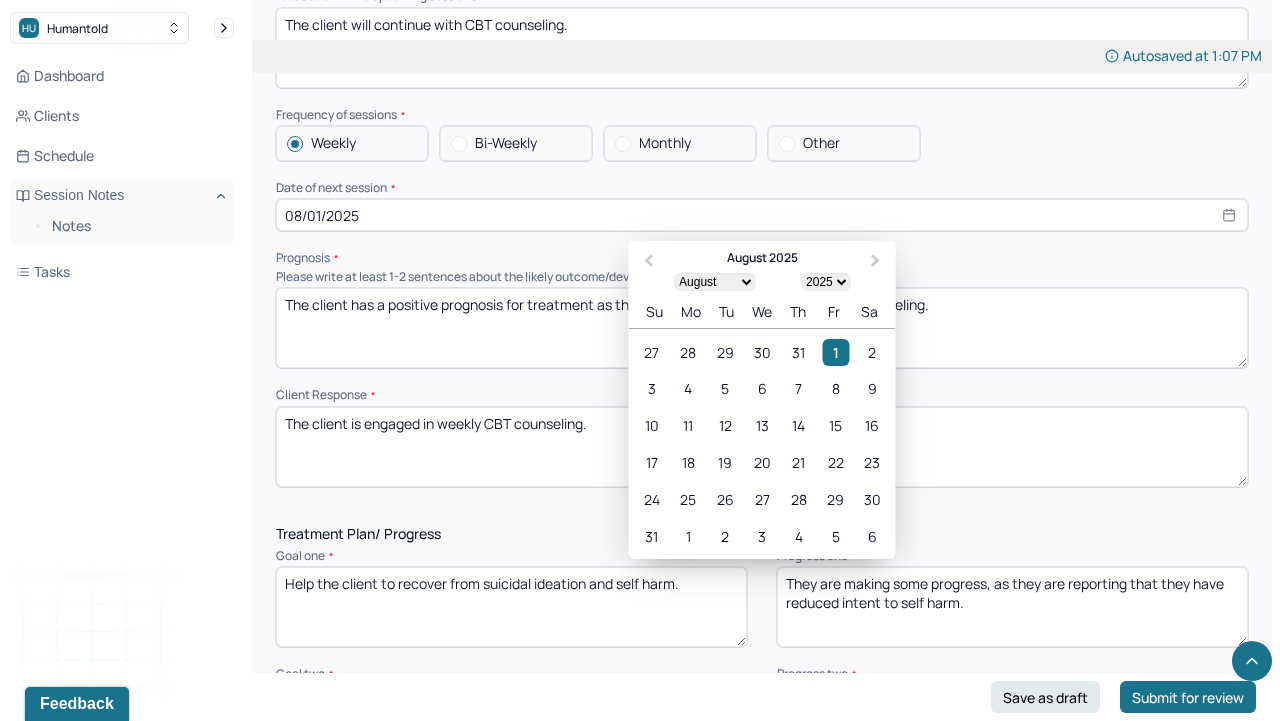 click on "08/01/2025" at bounding box center [762, 215] 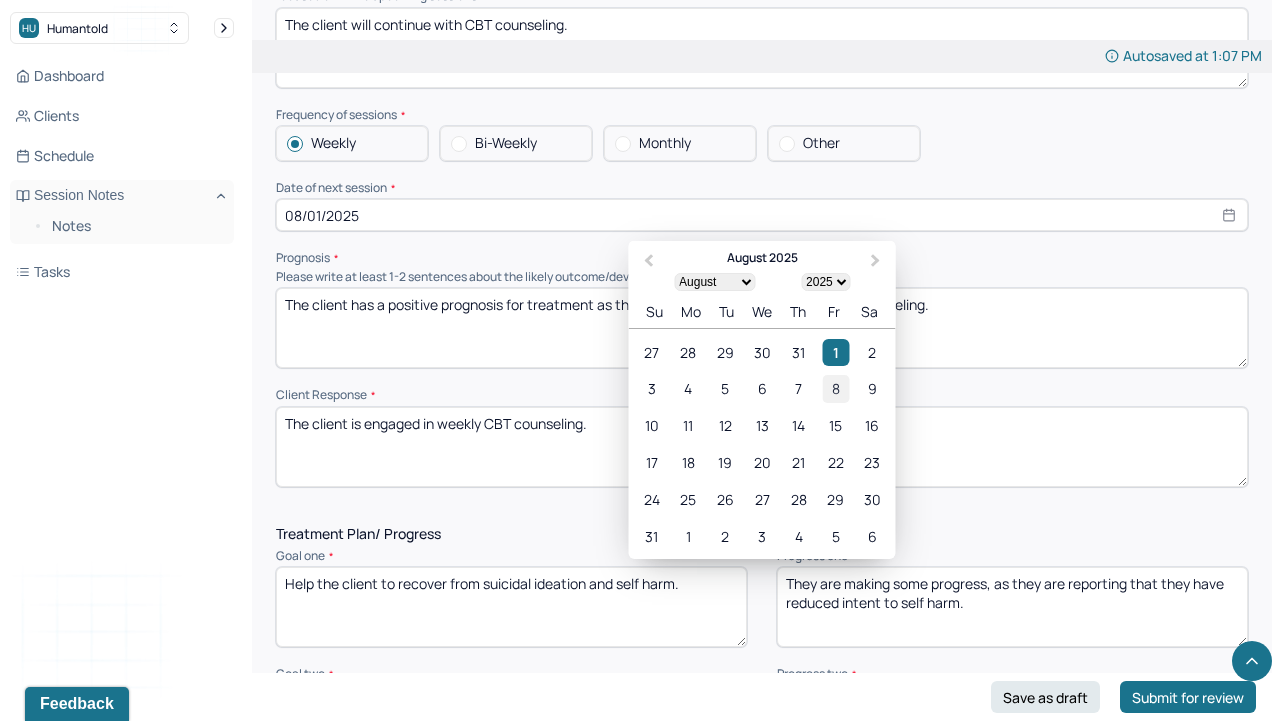 click on "8" at bounding box center [835, 389] 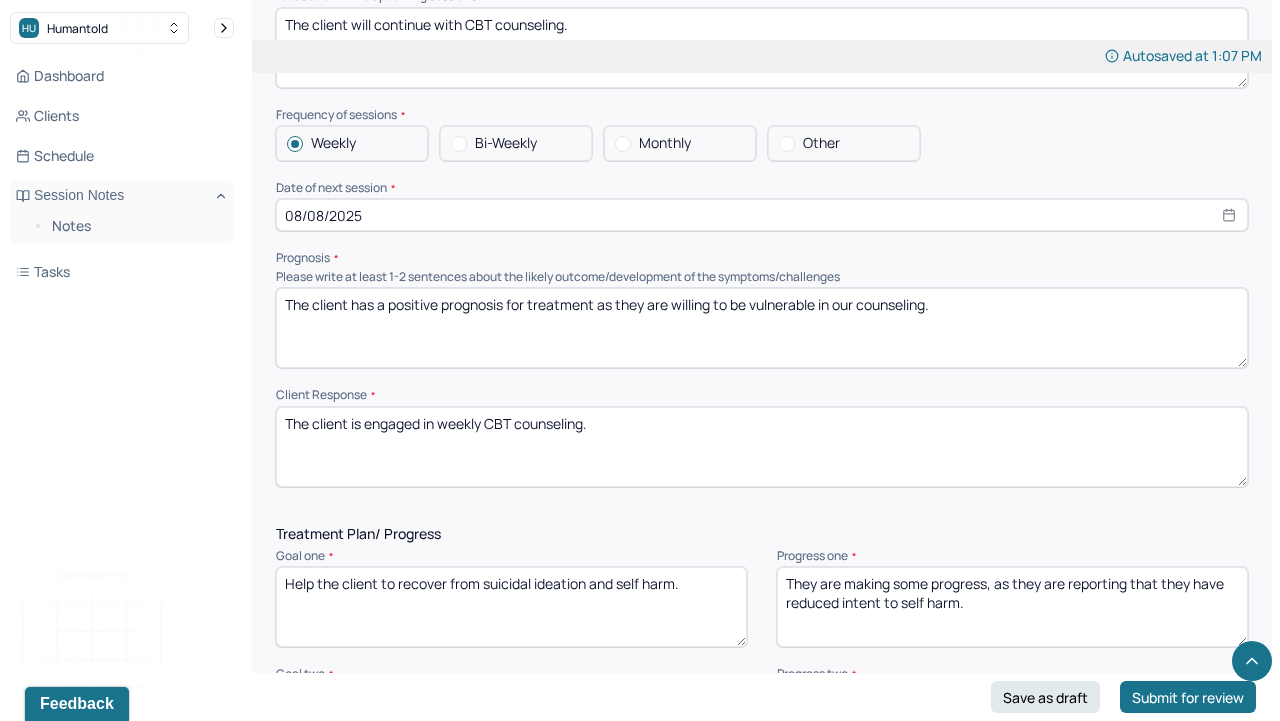 click on "The client has a positive prognosis for treatment as they are willing to be vulnerable in our counseling." at bounding box center [762, 328] 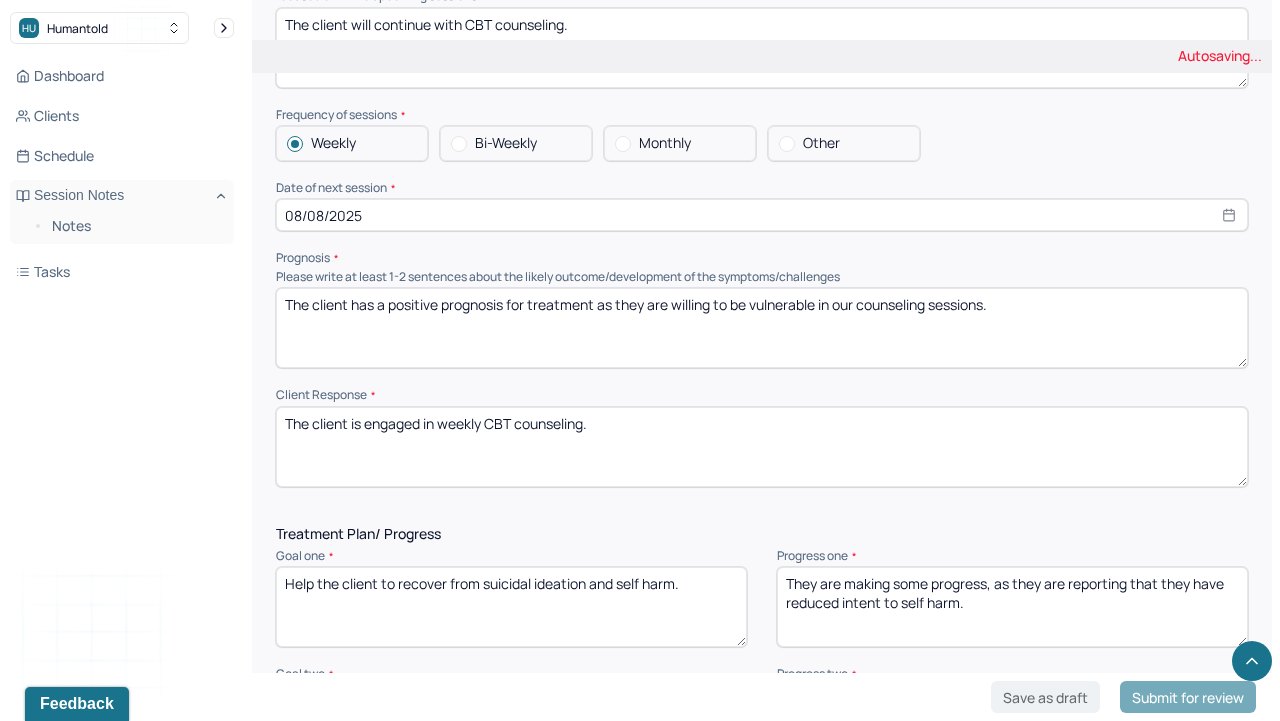 type on "The client has a positive prognosis for treatment as they are willing to be vulnerable in our counseling sessions." 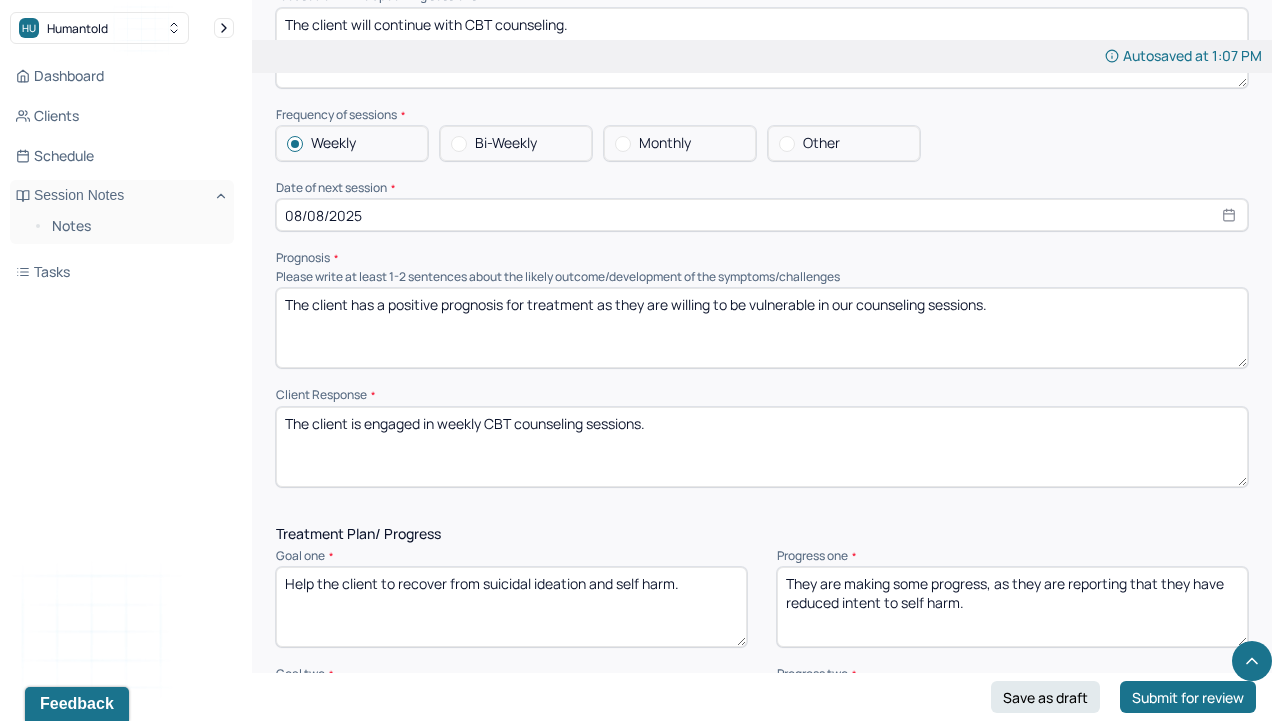 type on "The client is engaged in weekly CBT counseling sessions." 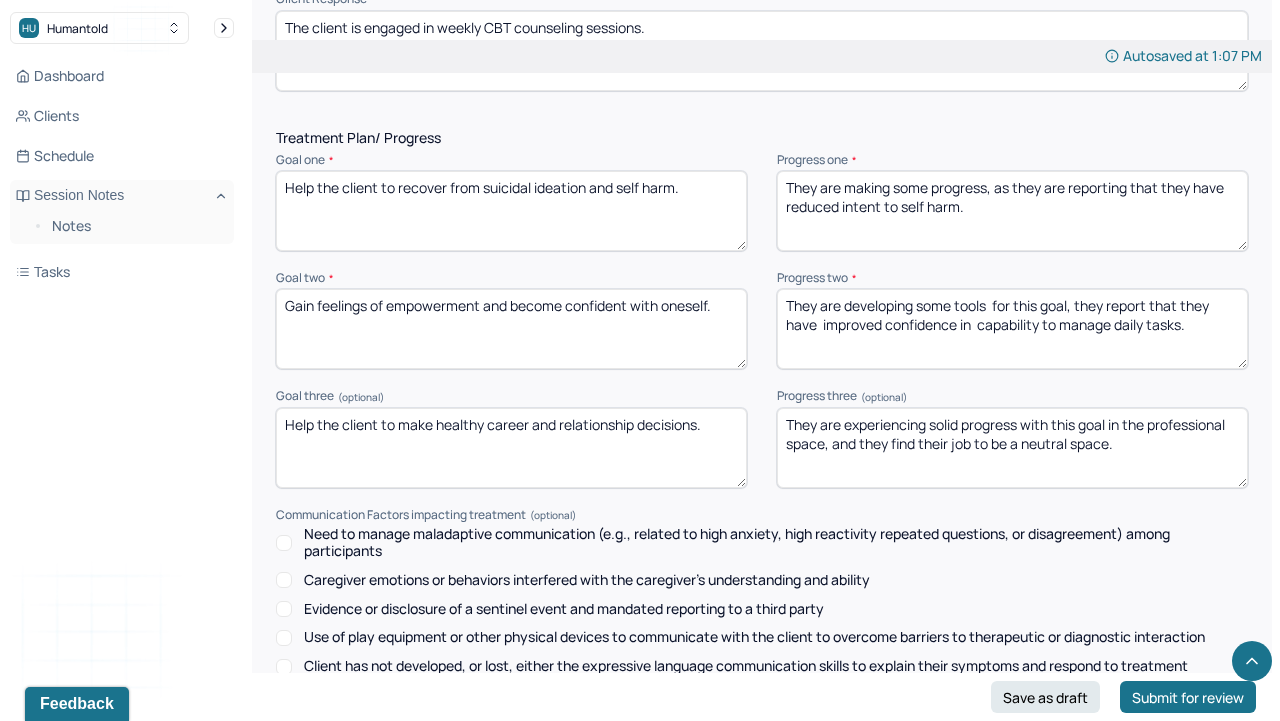scroll, scrollTop: 2600, scrollLeft: 0, axis: vertical 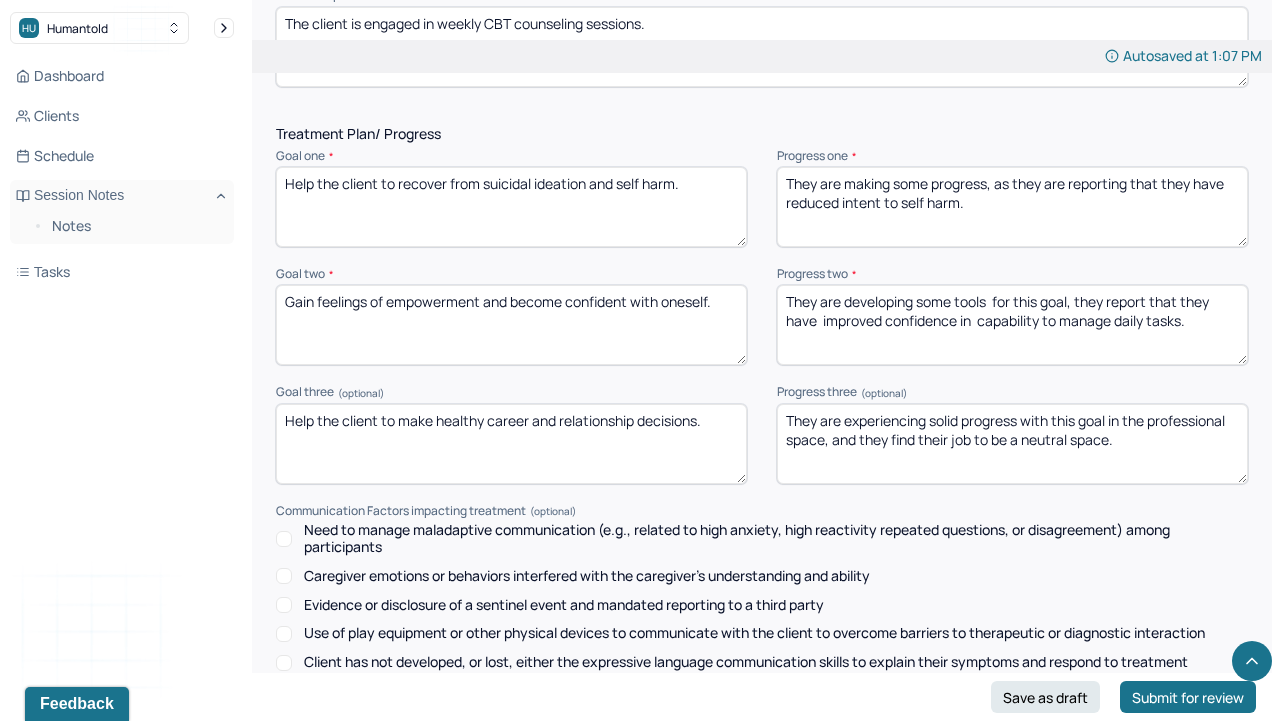 click on "They are making some progress, as they are reporting that they have reduced intent to self harm." at bounding box center [1012, 207] 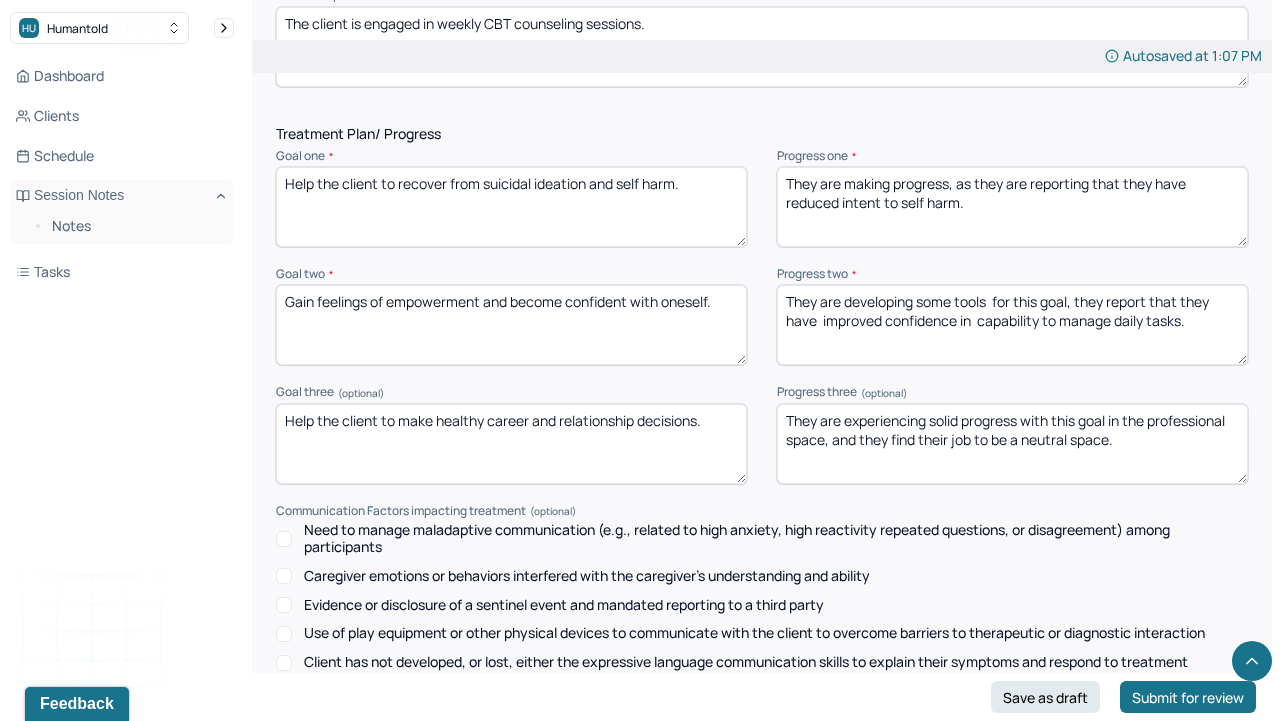 type on "They are making progress, as they are reporting that they have reduced intent to self harm." 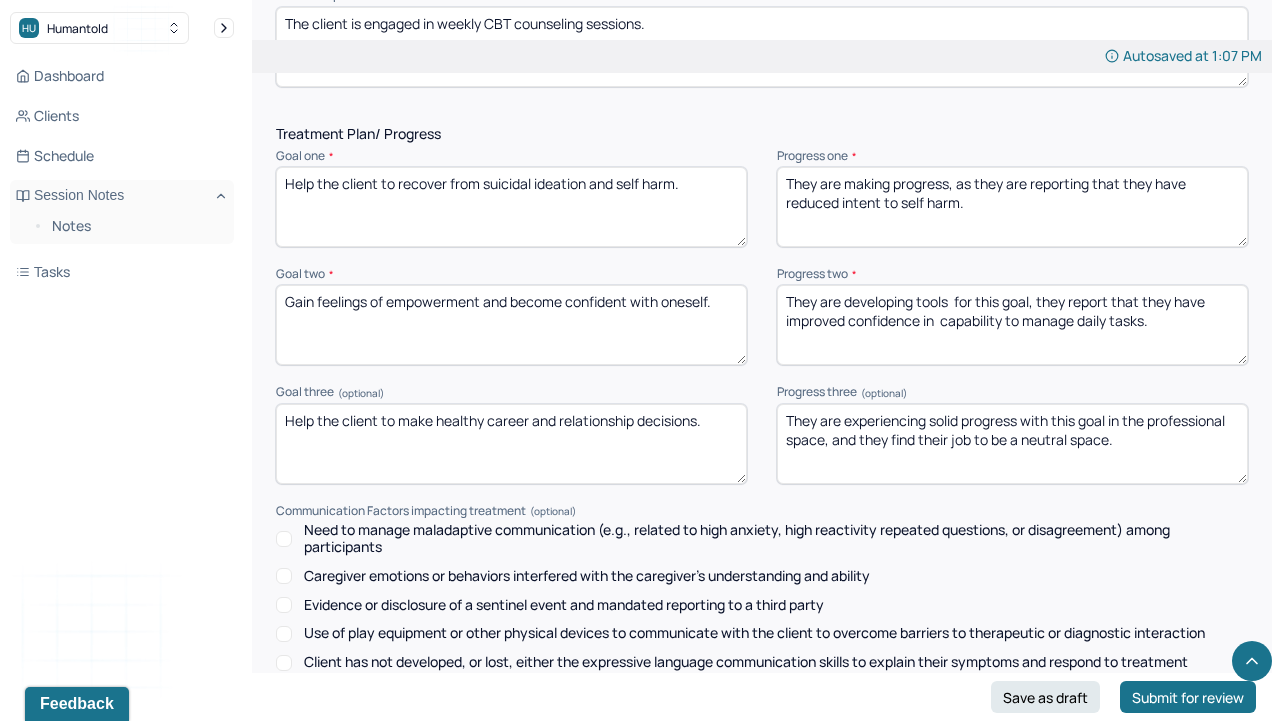 type on "They are developing tools  for this goal, they report that they have  improved confidence in  capability to manage daily tasks." 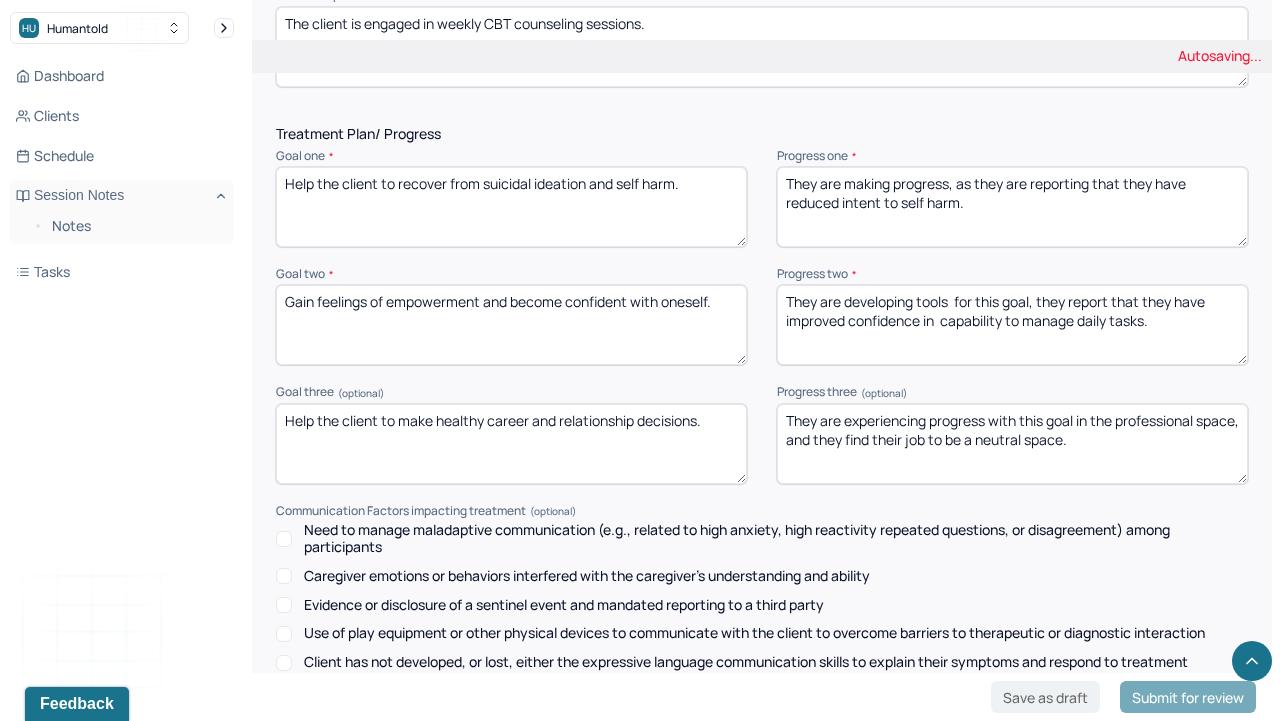 type on "They are experiencing progress with this goal in the professional space, and they find their job to be a neutral space." 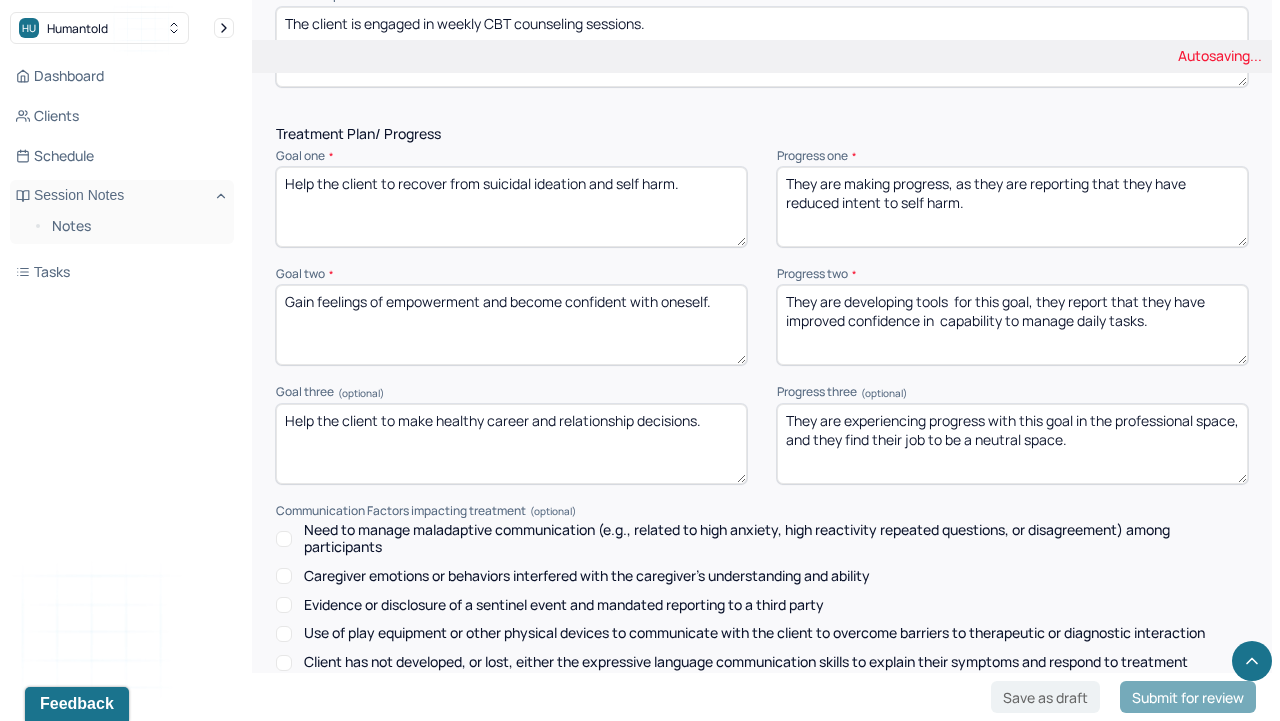 click on "Communication Factors impacting treatment" at bounding box center (762, 511) 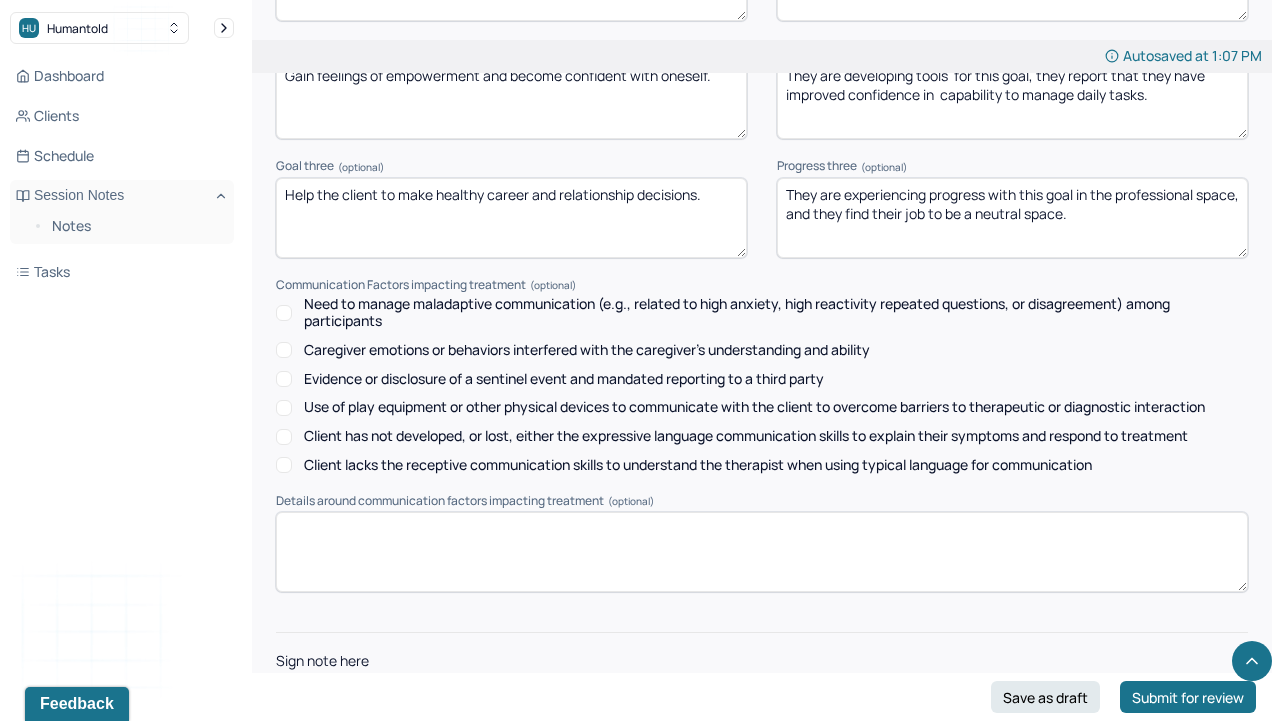 scroll, scrollTop: 2920, scrollLeft: 0, axis: vertical 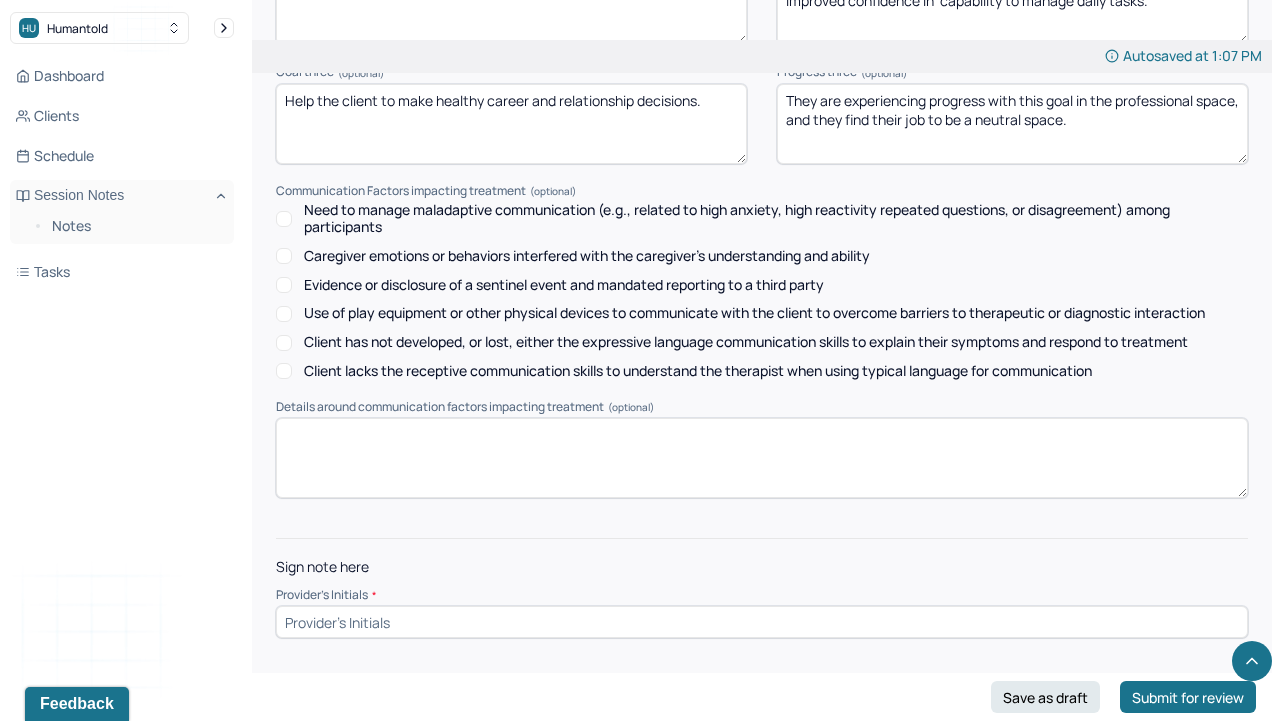 click at bounding box center [762, 622] 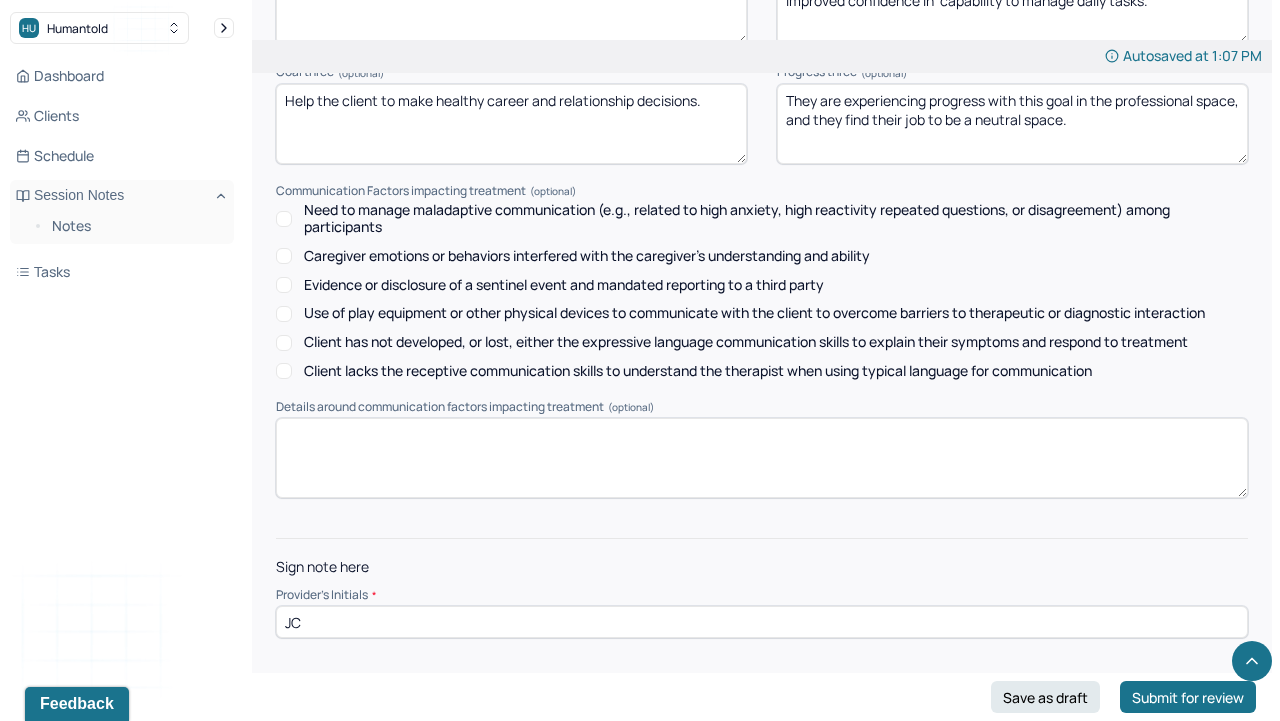 type on "JC" 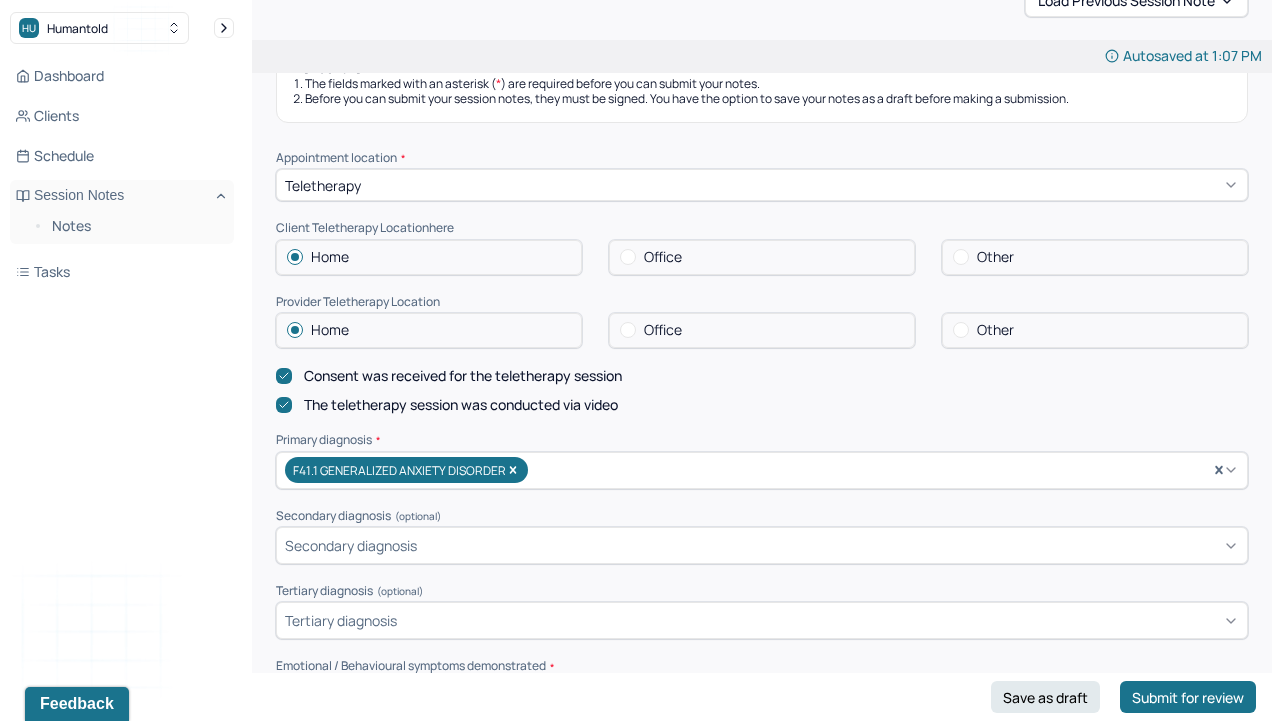 scroll, scrollTop: 0, scrollLeft: 0, axis: both 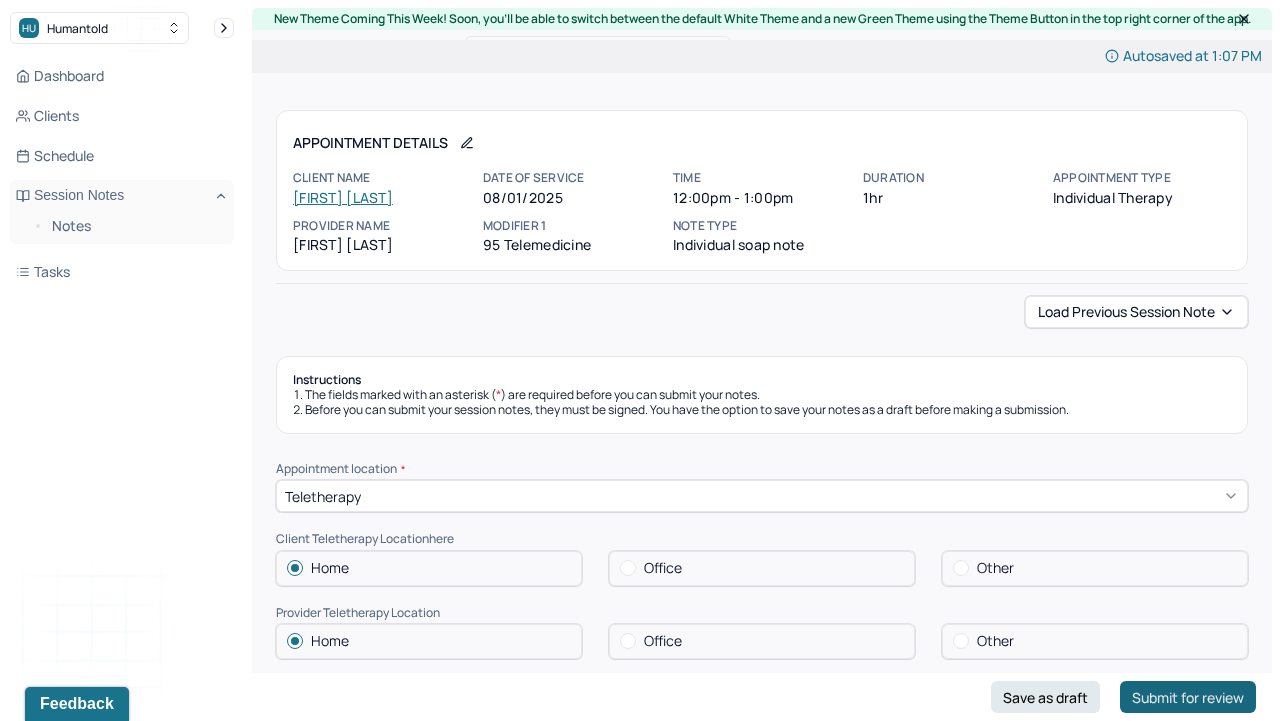 click on "Submit for review" at bounding box center (1188, 697) 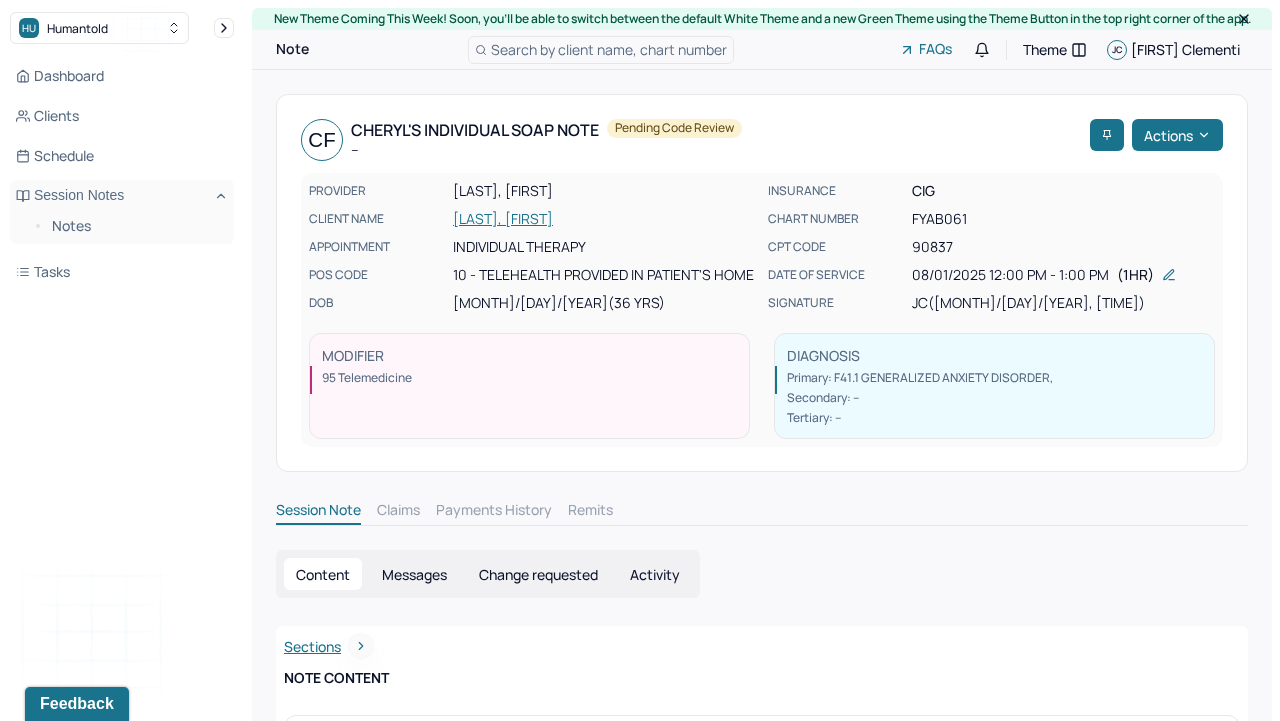 click 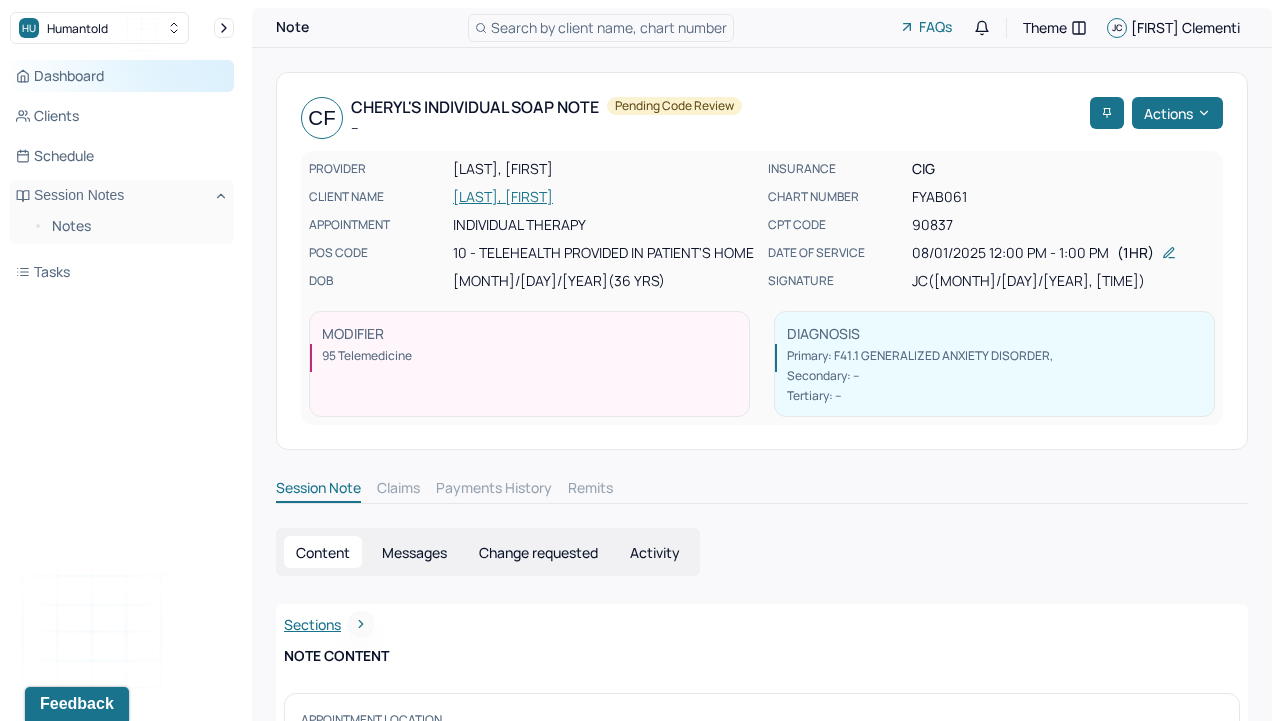click on "Dashboard" at bounding box center (122, 76) 